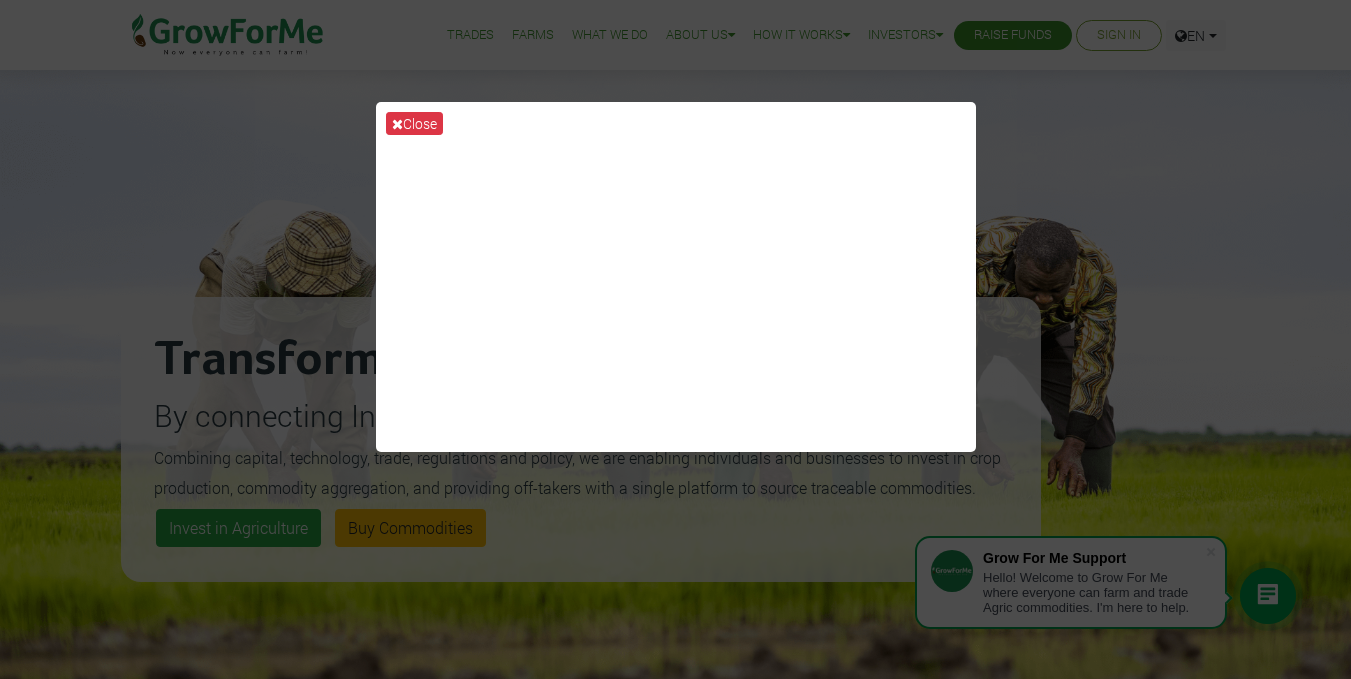 scroll, scrollTop: 35, scrollLeft: 0, axis: vertical 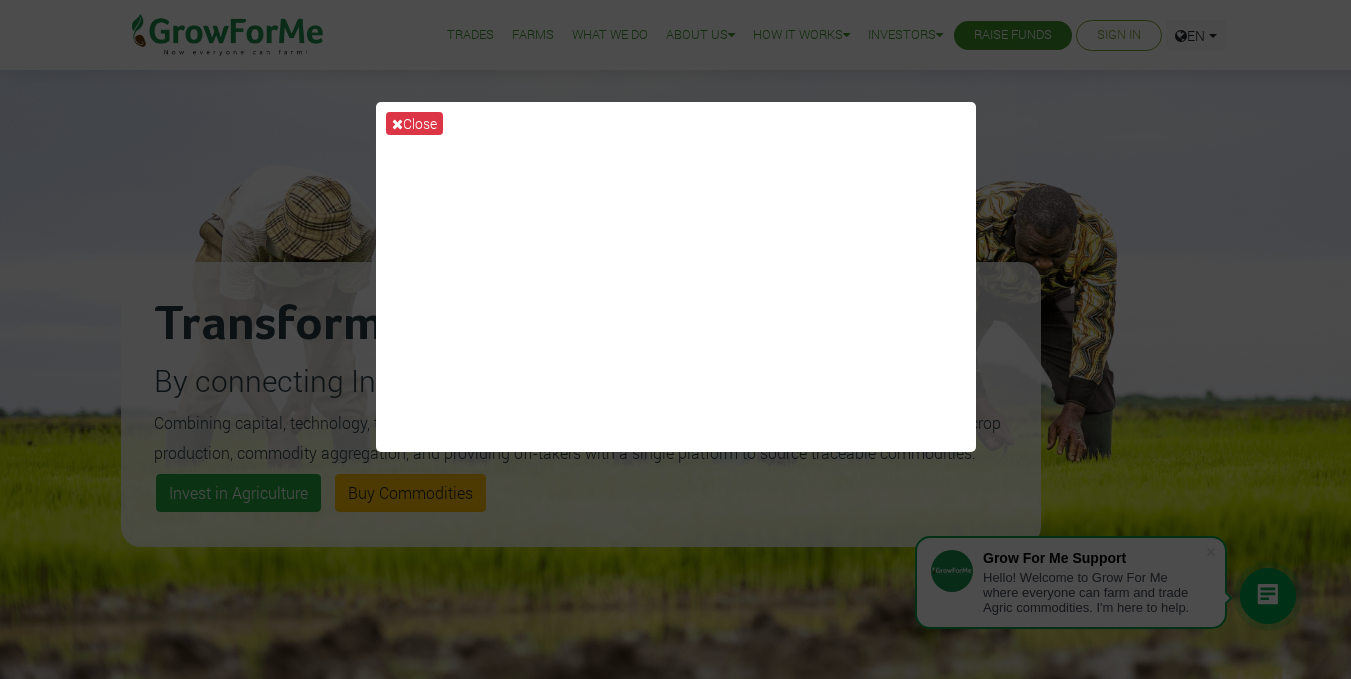 click on "Close" at bounding box center (675, 339) 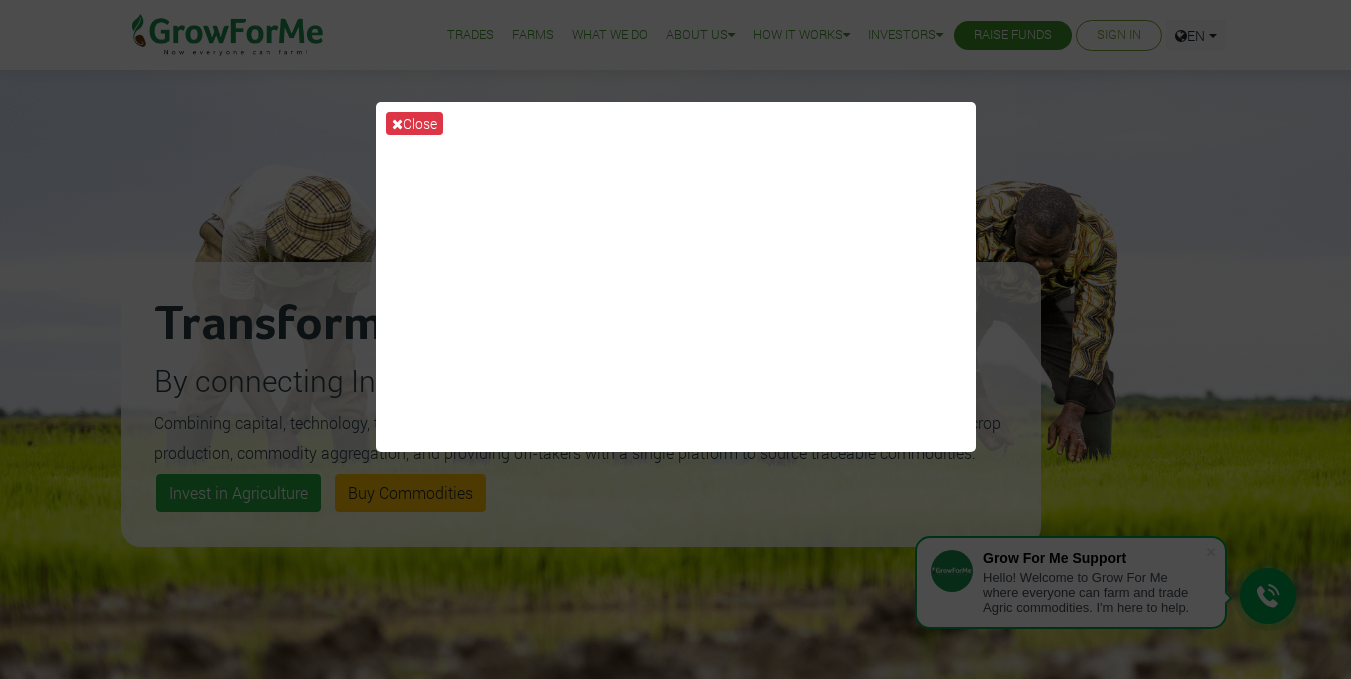 click on "Close" at bounding box center (675, 339) 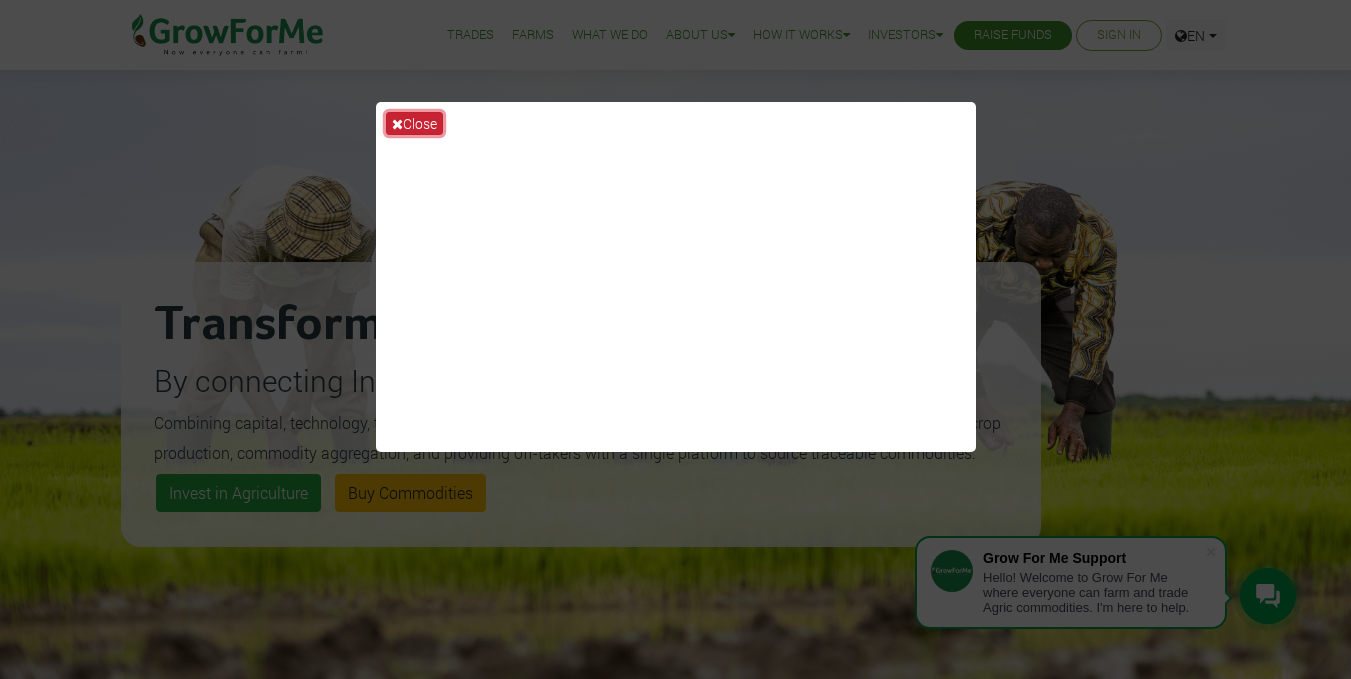 click on "Close" at bounding box center (414, 123) 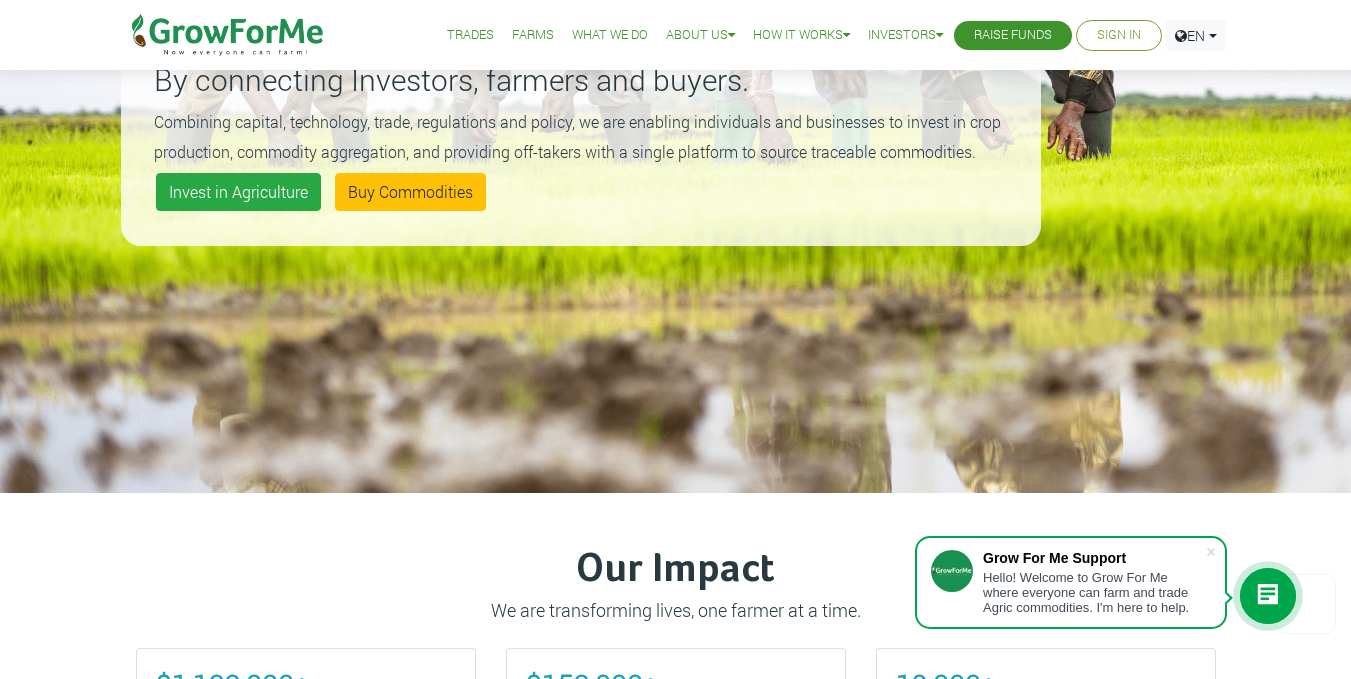 scroll, scrollTop: 0, scrollLeft: 0, axis: both 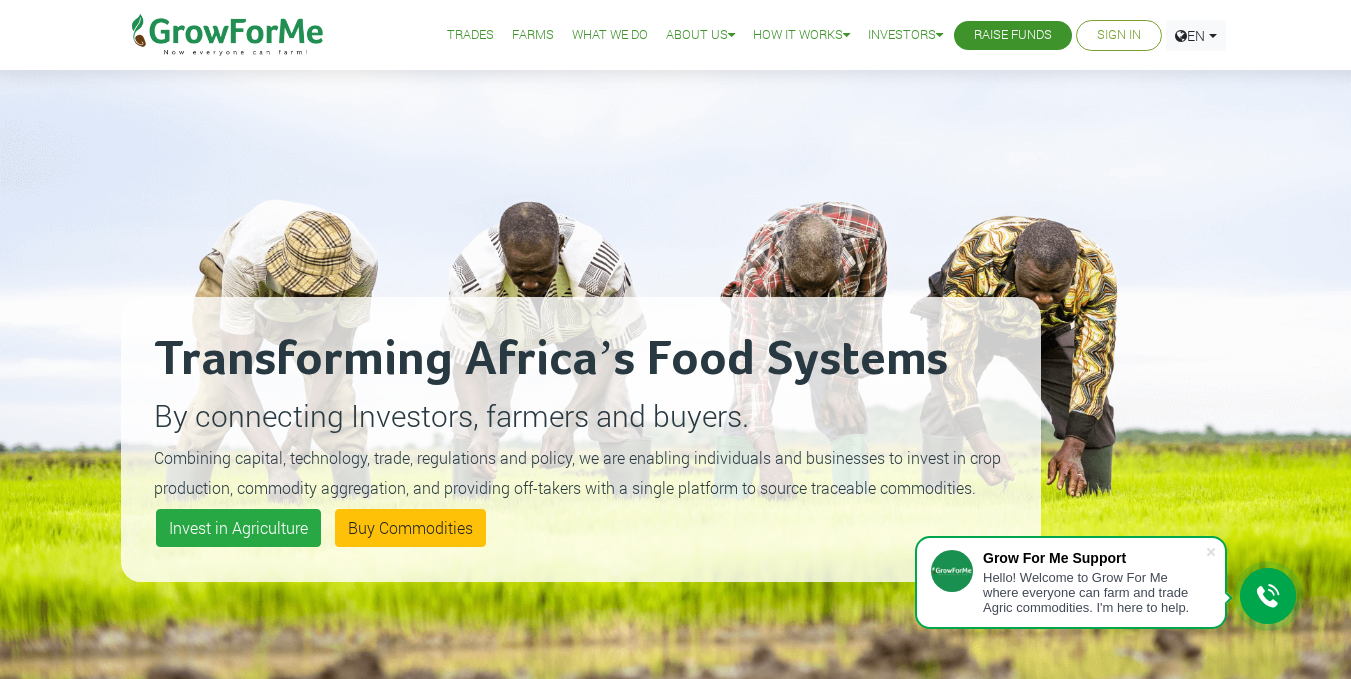 click on "Sign In" at bounding box center (1119, 35) 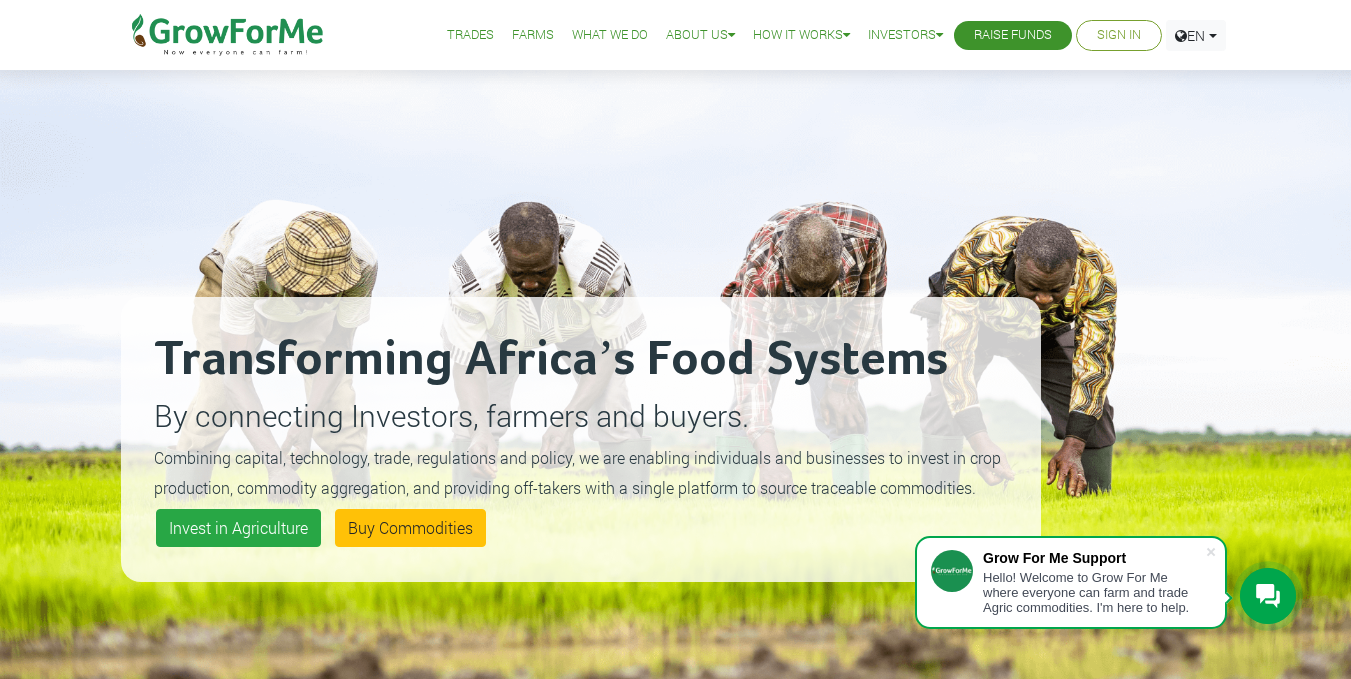 click on "Sign In" at bounding box center (1119, 35) 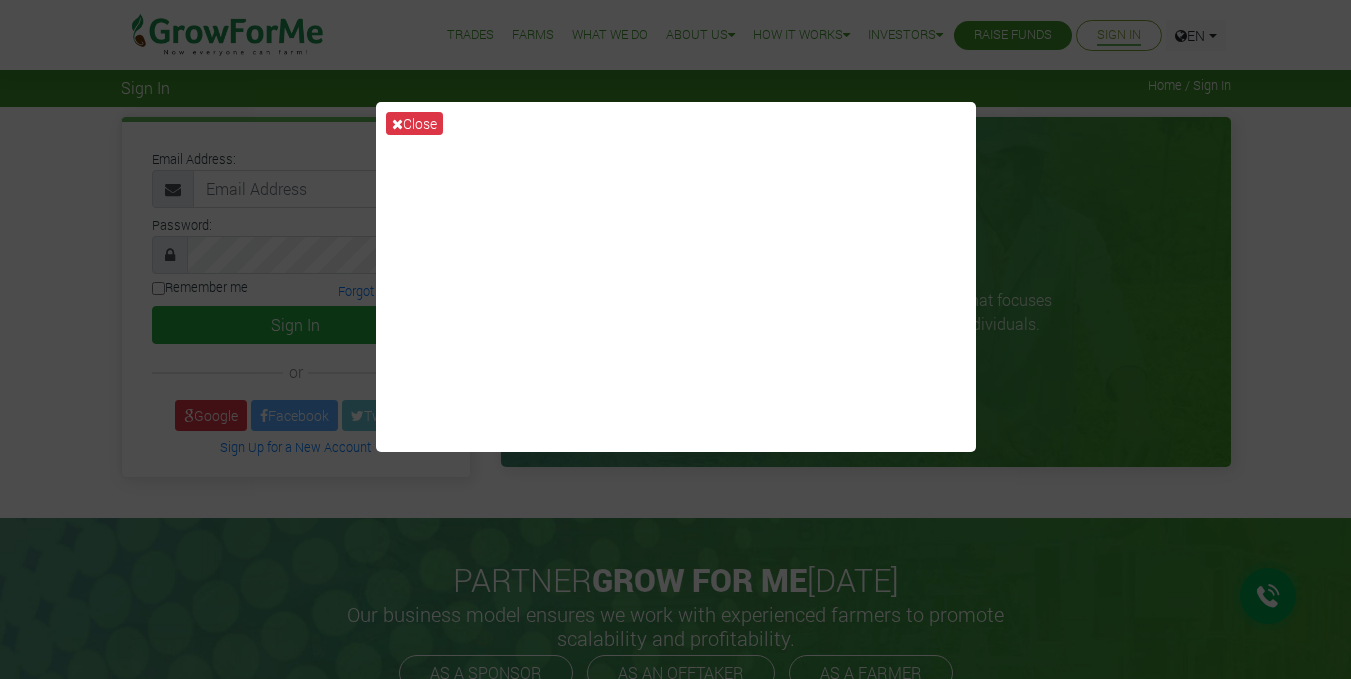 scroll, scrollTop: 0, scrollLeft: 0, axis: both 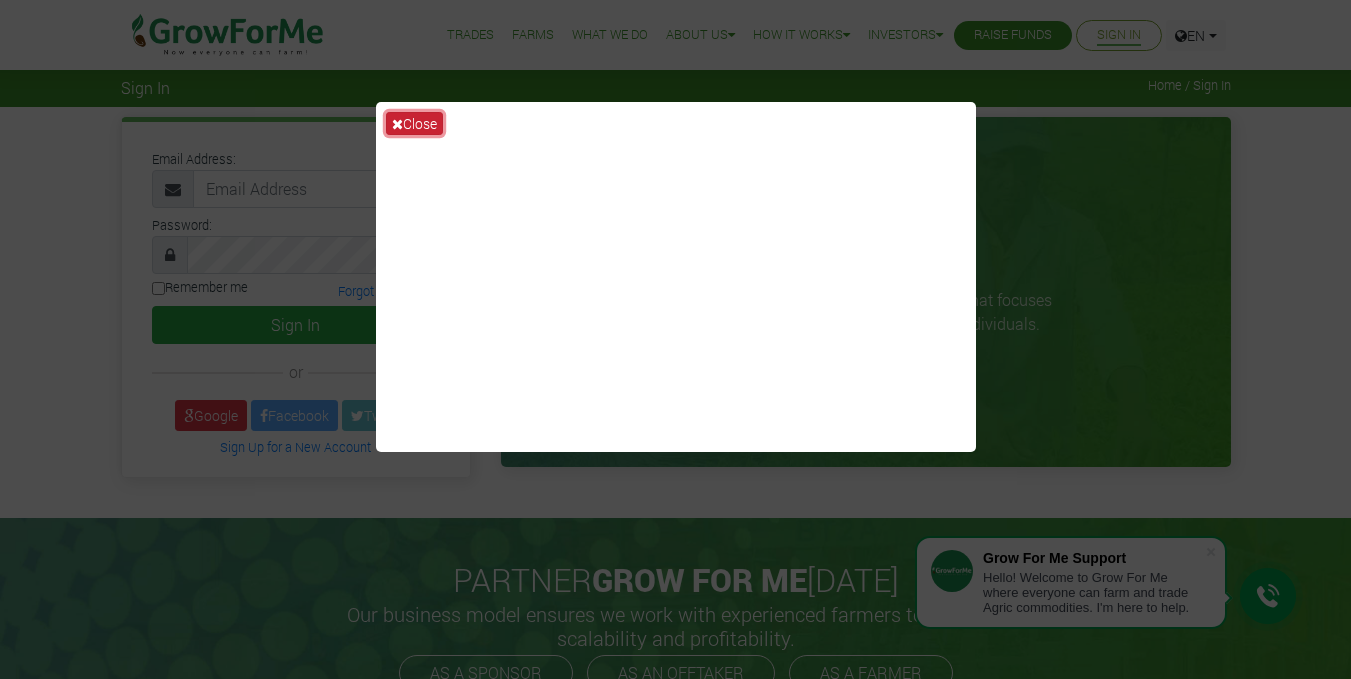 click at bounding box center (397, 124) 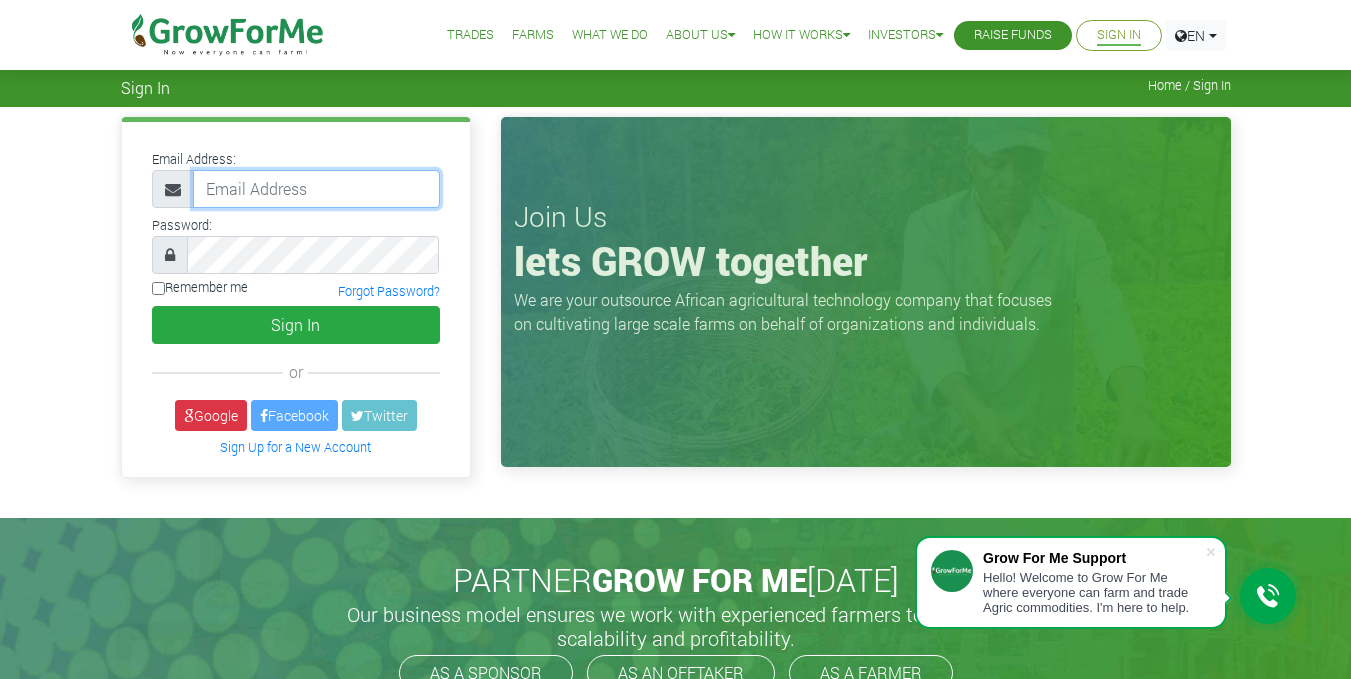 click at bounding box center [316, 189] 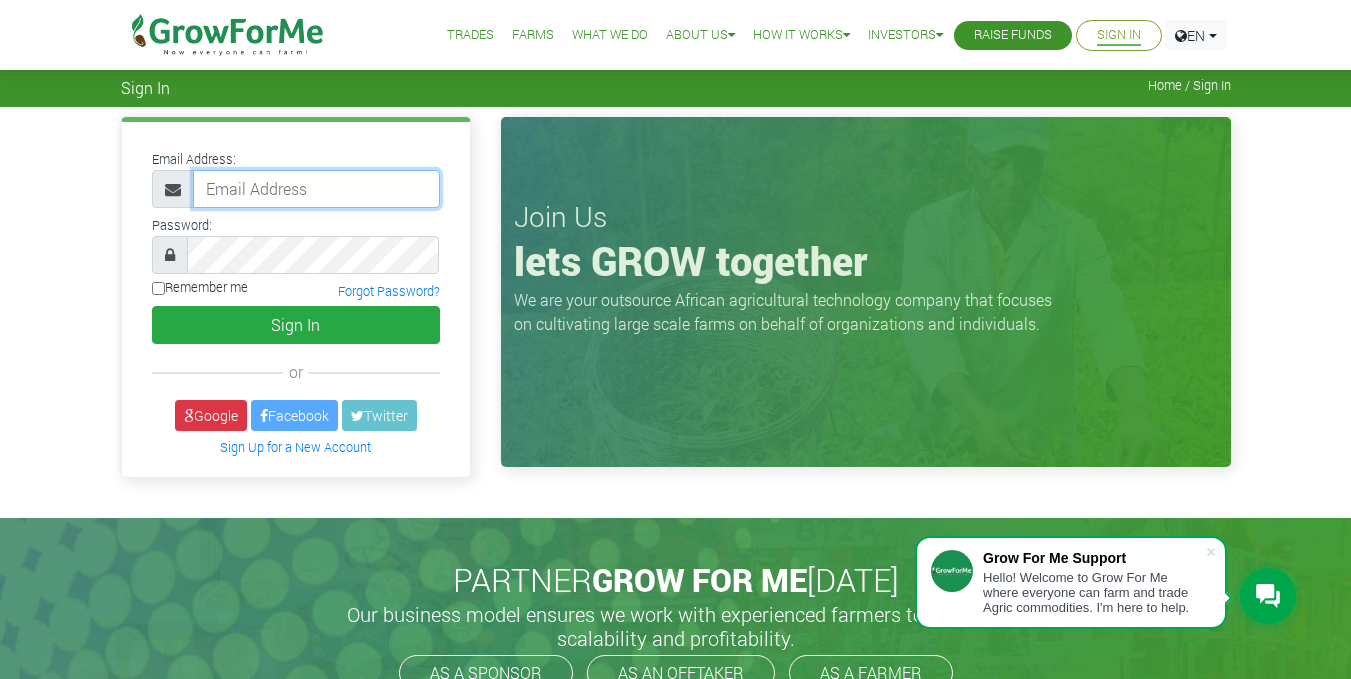 type on "jacobokine70@gmail.com" 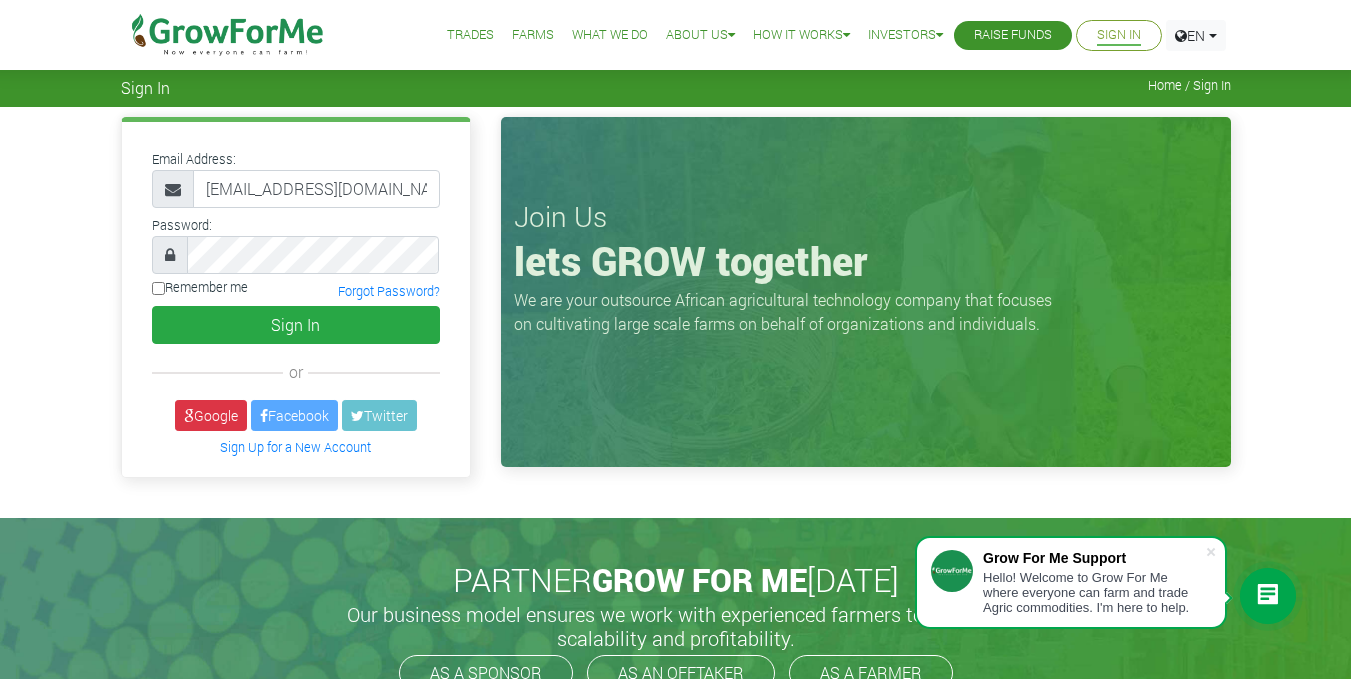 click on "Remember me" at bounding box center (158, 288) 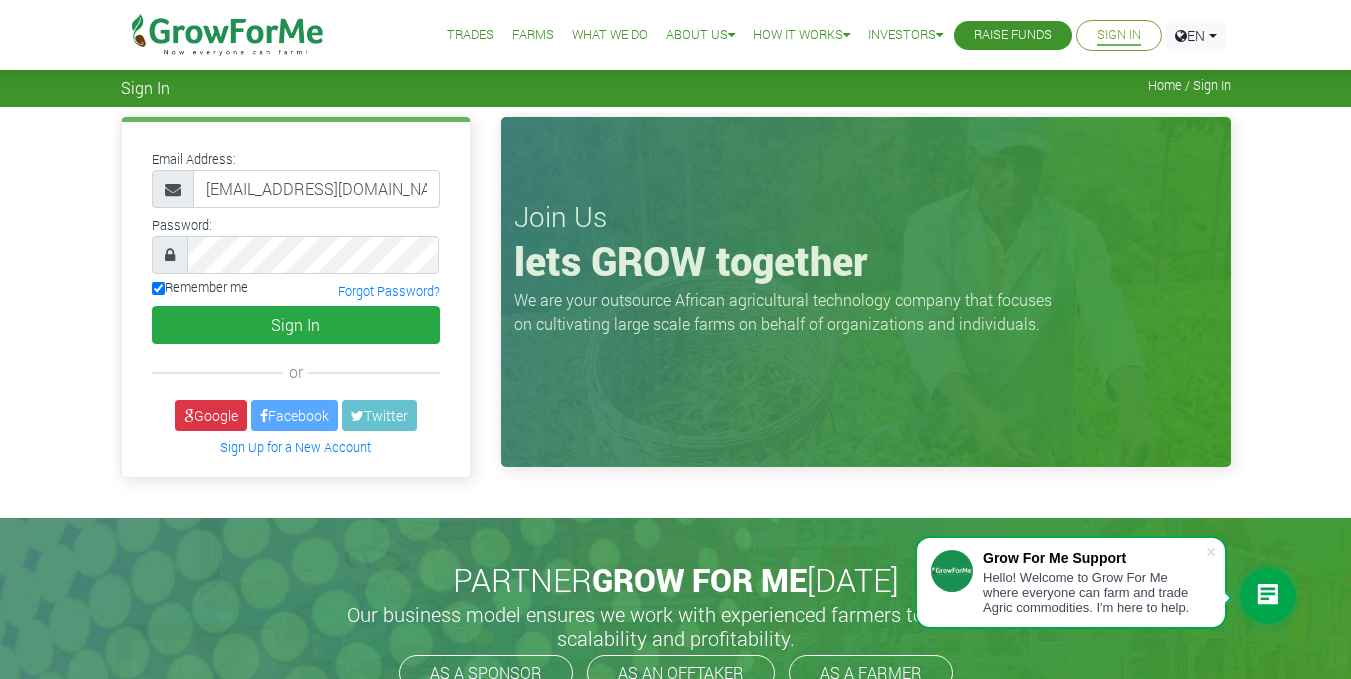 click on "Remember me" at bounding box center [158, 288] 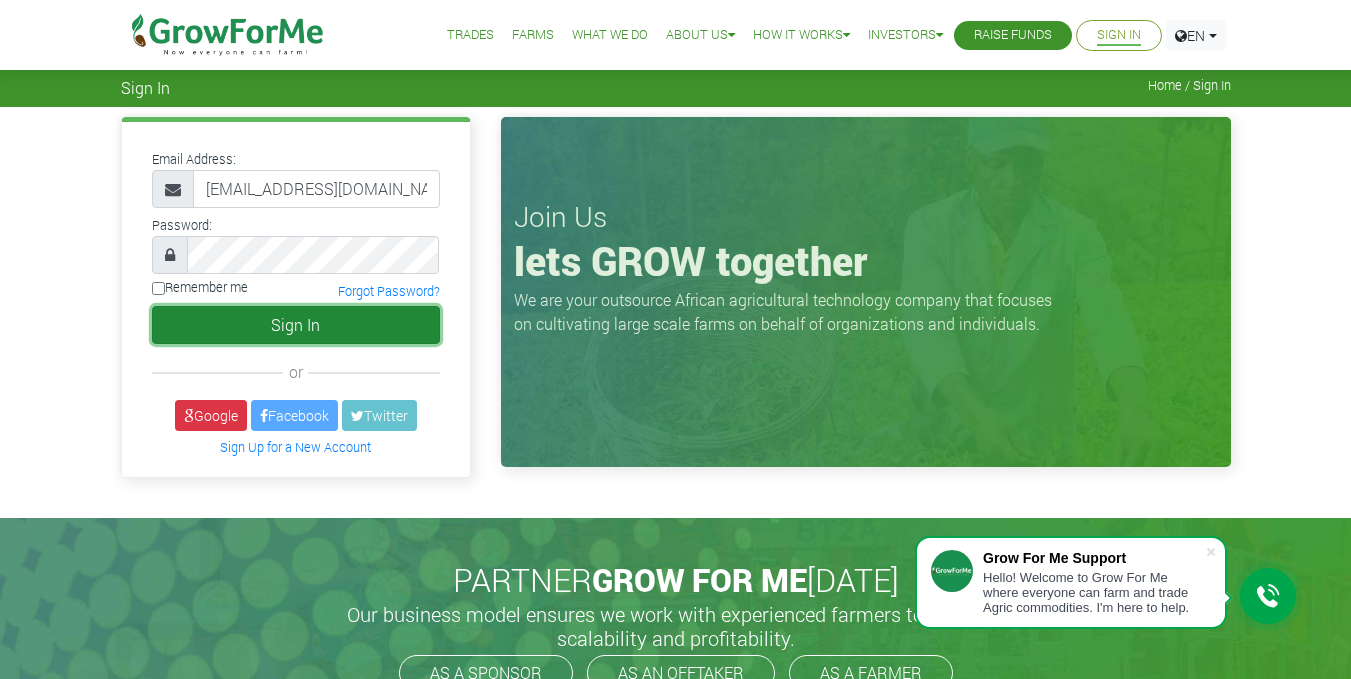 click on "Sign In" at bounding box center (296, 325) 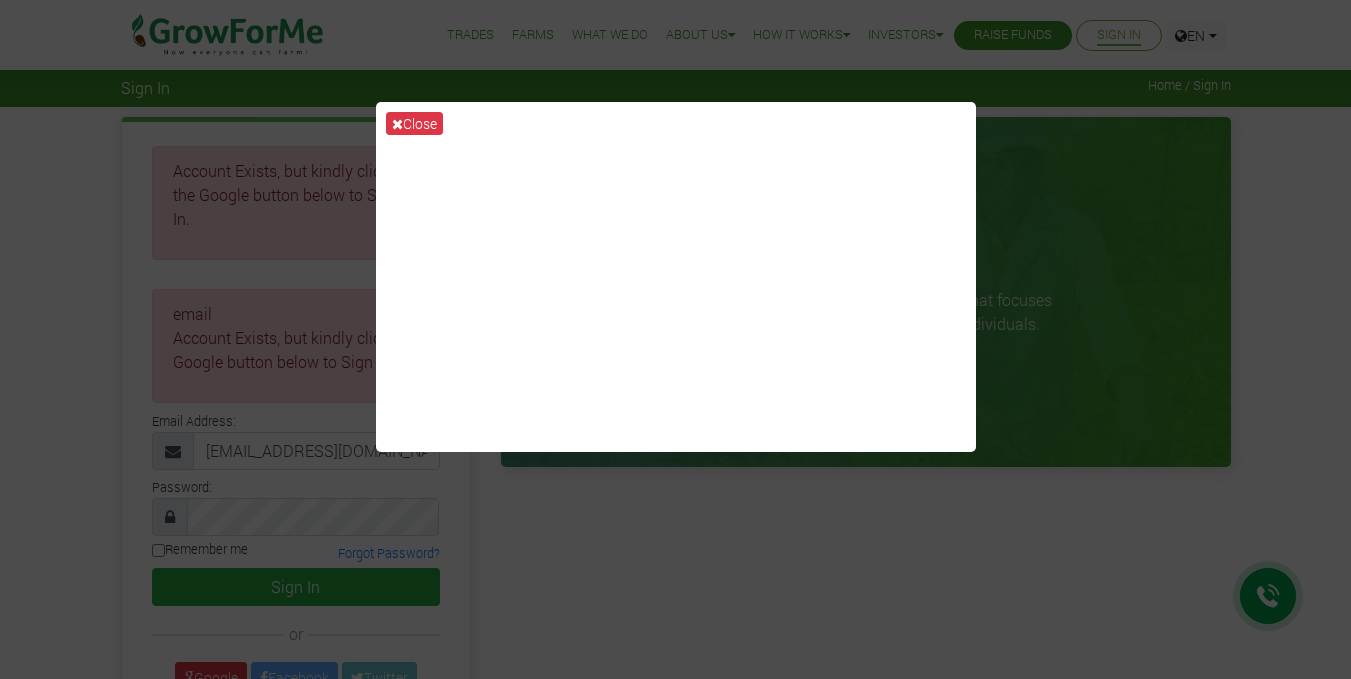 scroll, scrollTop: 0, scrollLeft: 0, axis: both 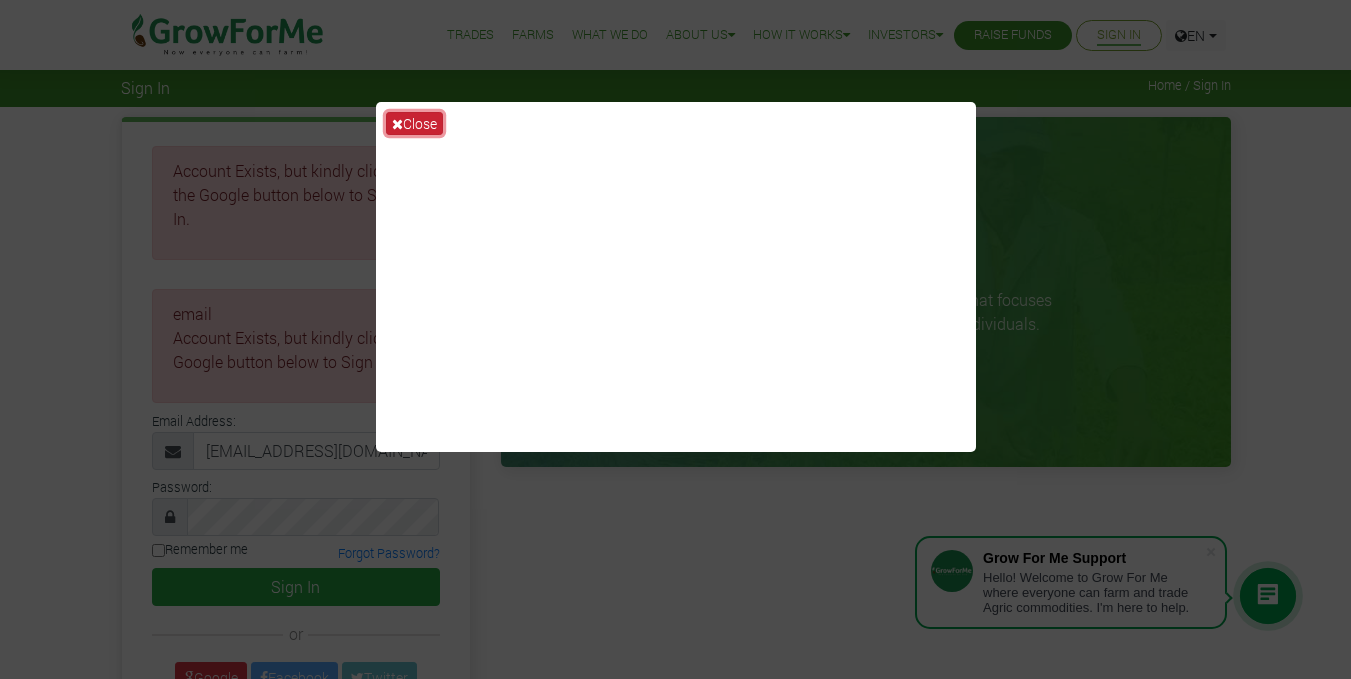 click on "Close" at bounding box center (414, 123) 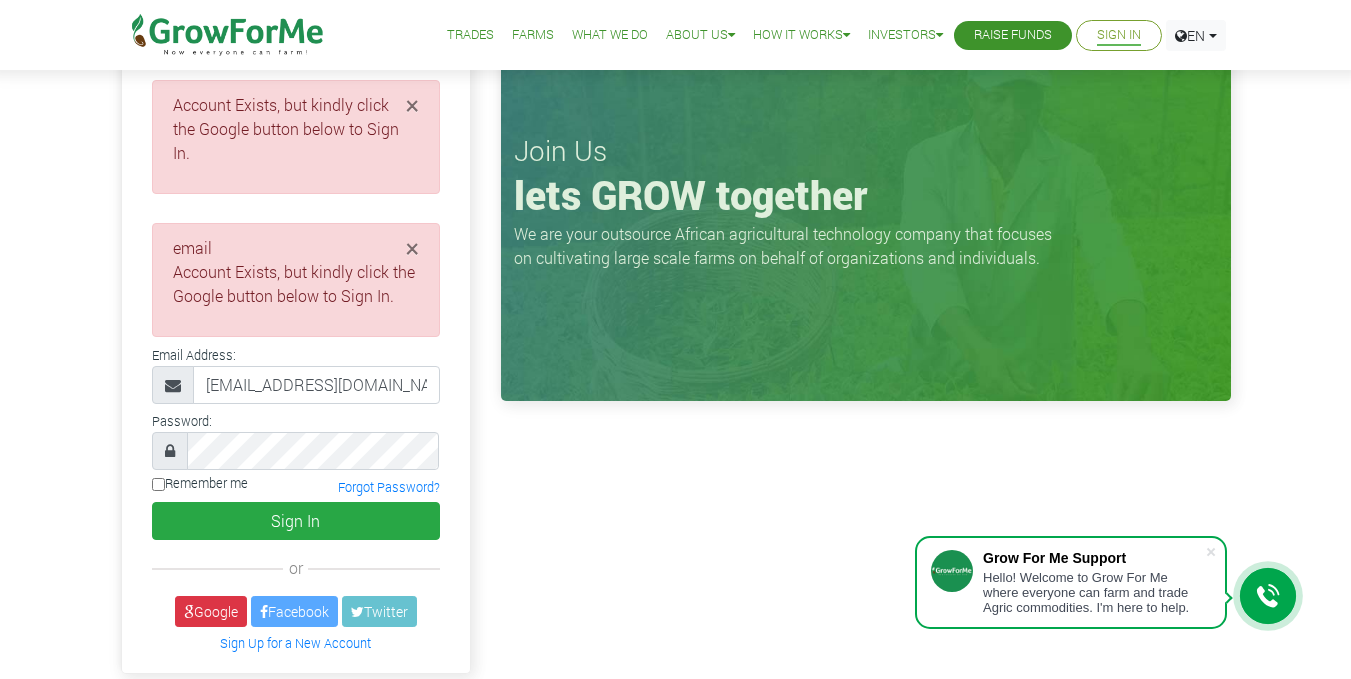 scroll, scrollTop: 68, scrollLeft: 0, axis: vertical 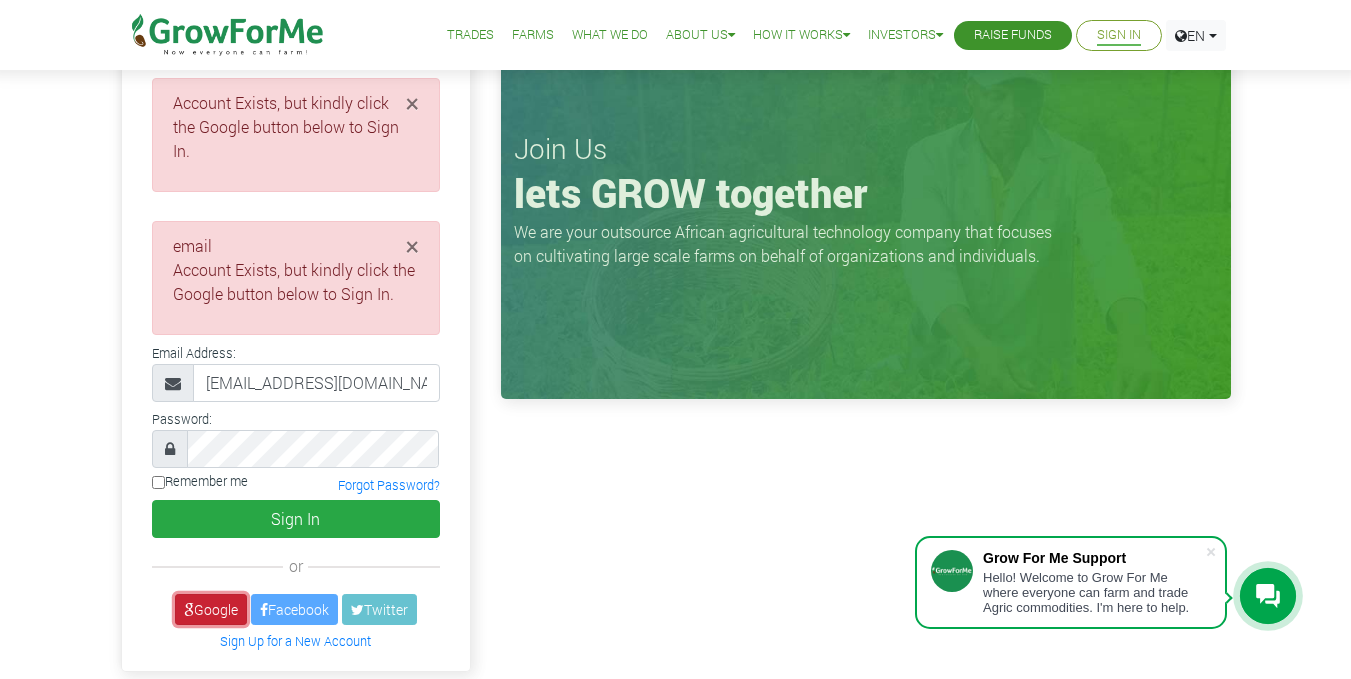 click on "Google" at bounding box center [211, 609] 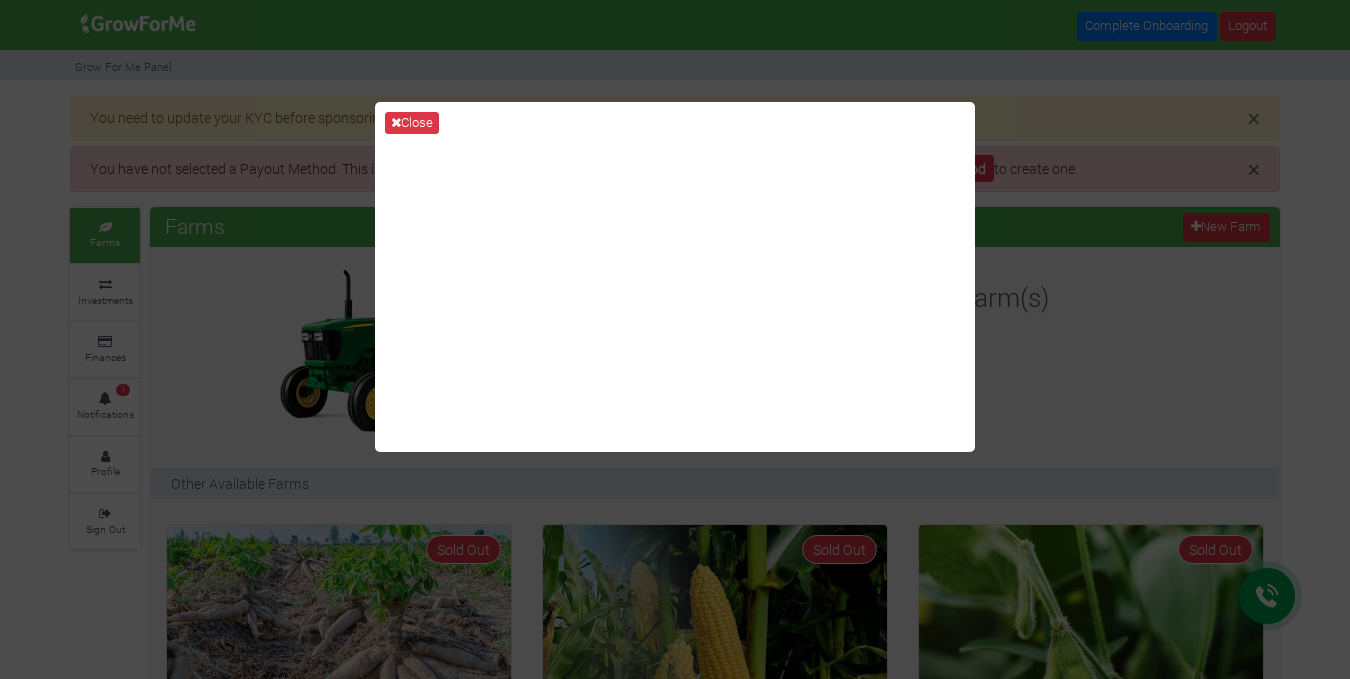 scroll, scrollTop: 0, scrollLeft: 0, axis: both 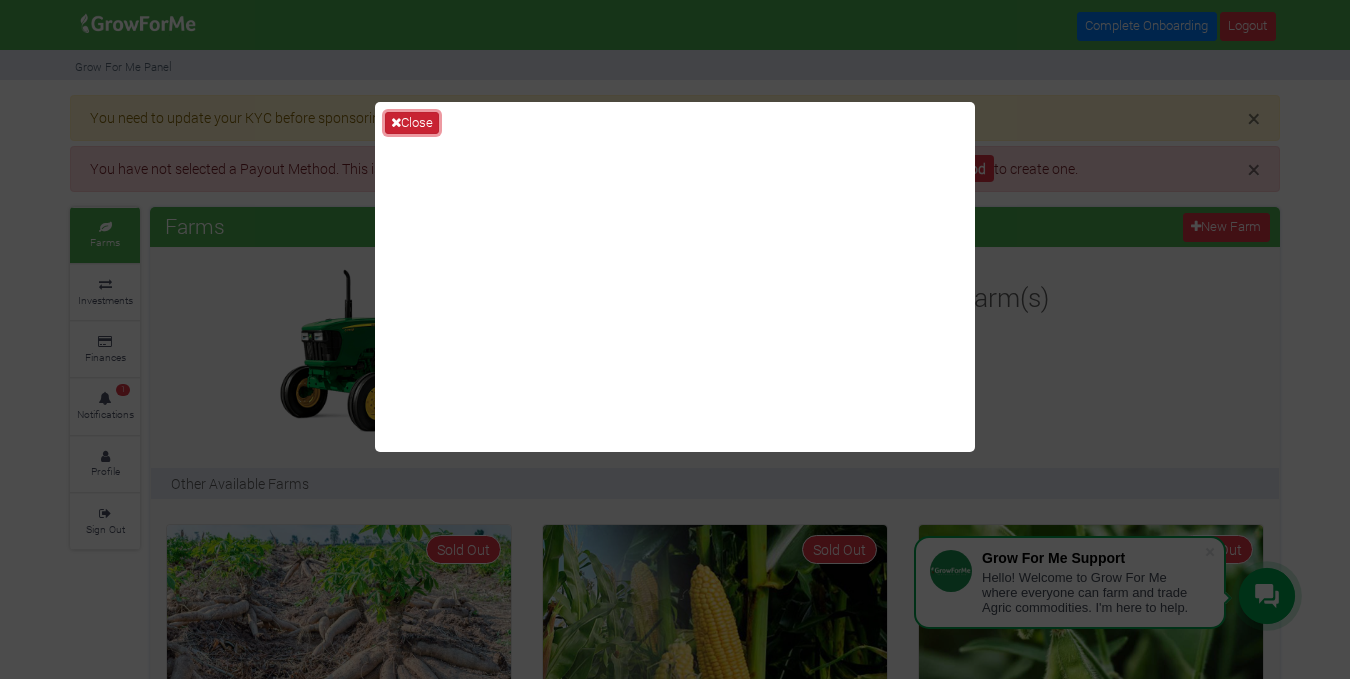 click on "Close" at bounding box center [412, 123] 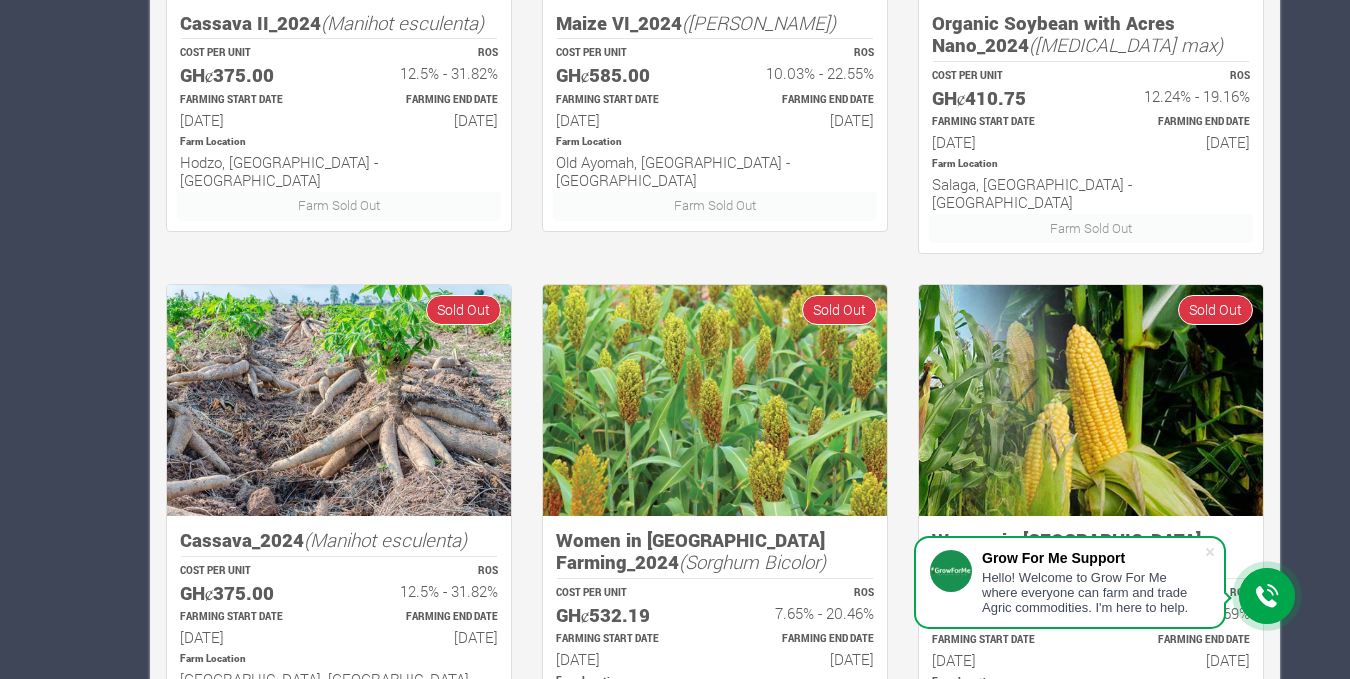 scroll, scrollTop: 1407, scrollLeft: 0, axis: vertical 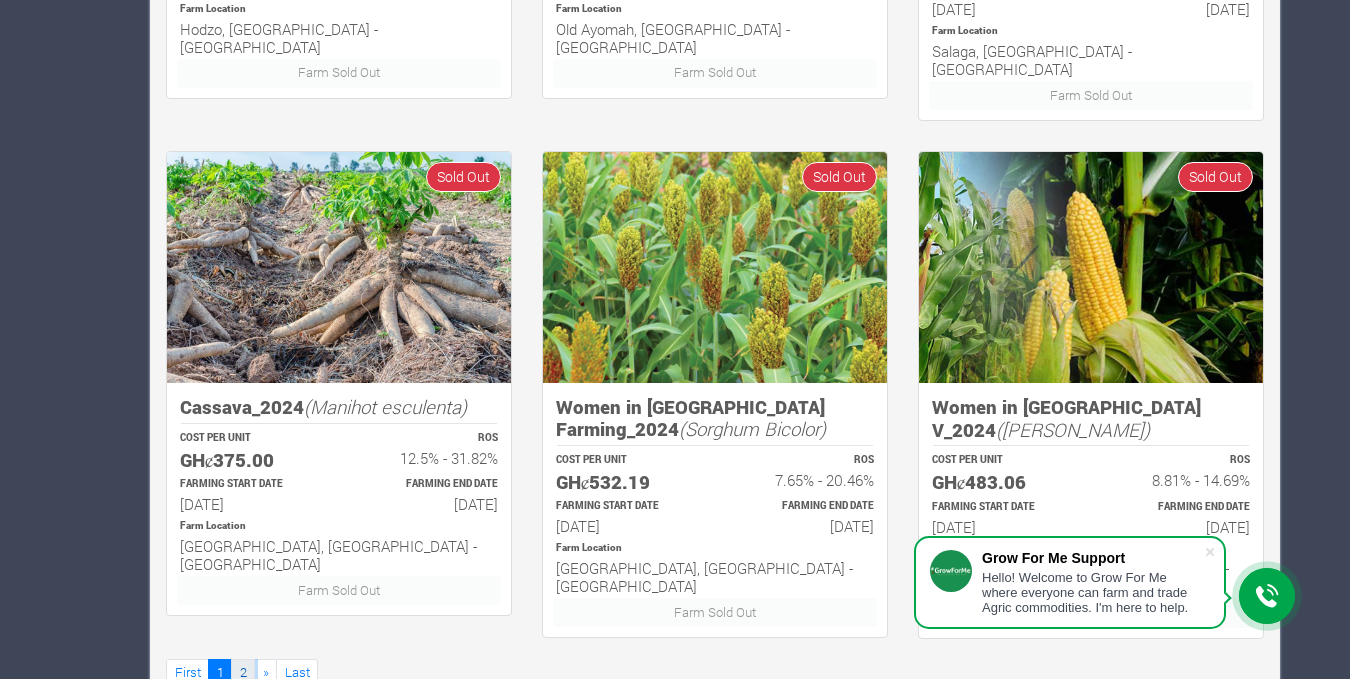 click on "2" at bounding box center [243, 673] 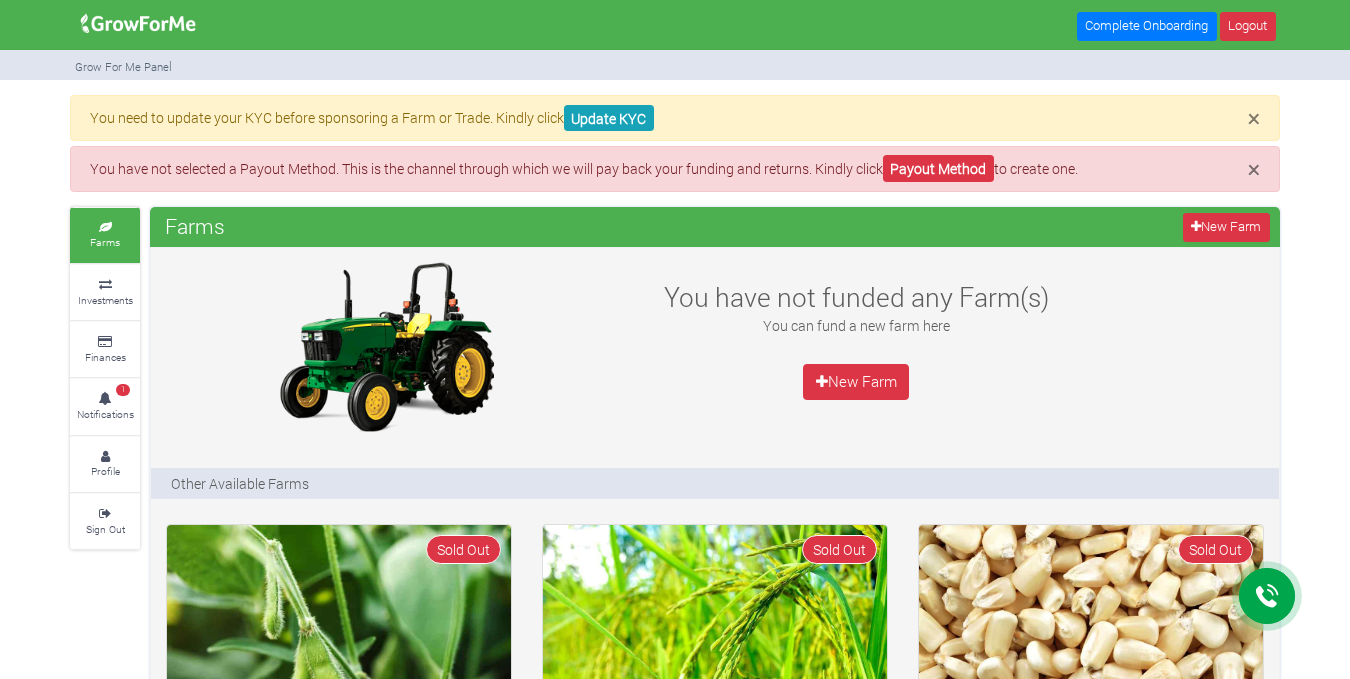 scroll, scrollTop: 0, scrollLeft: 0, axis: both 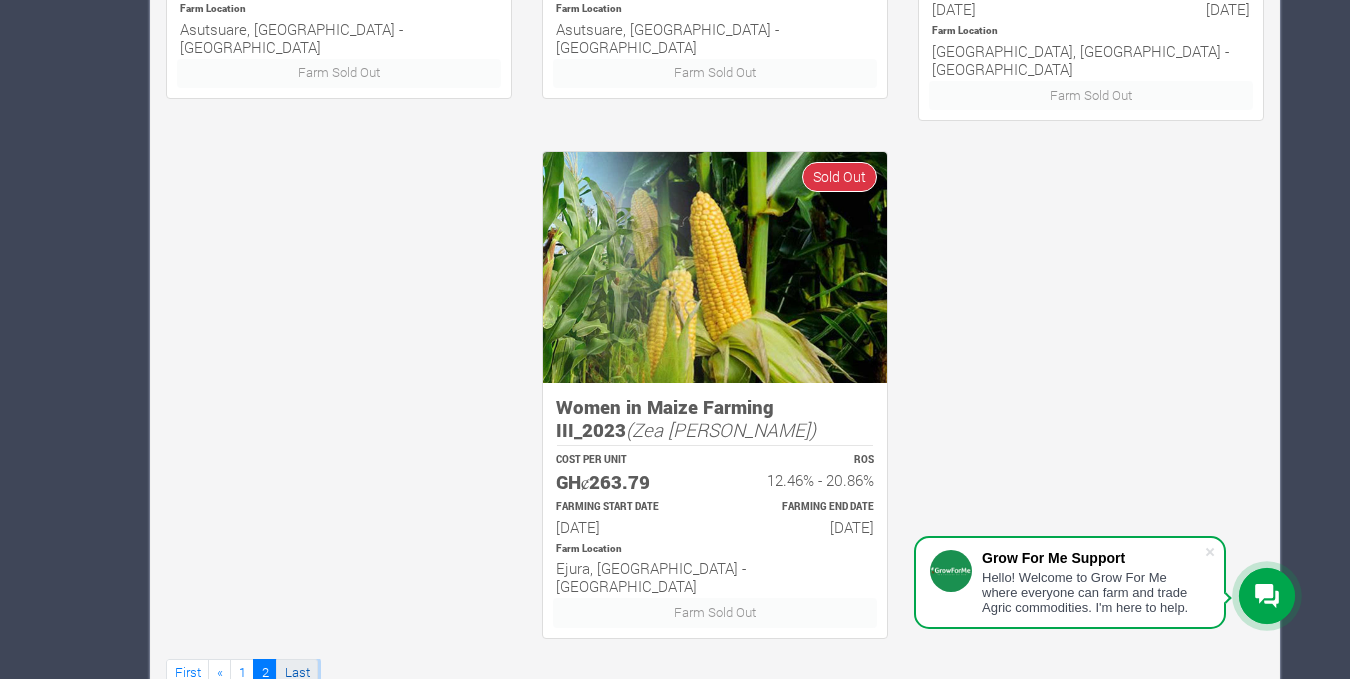 click on "Last" at bounding box center (297, 673) 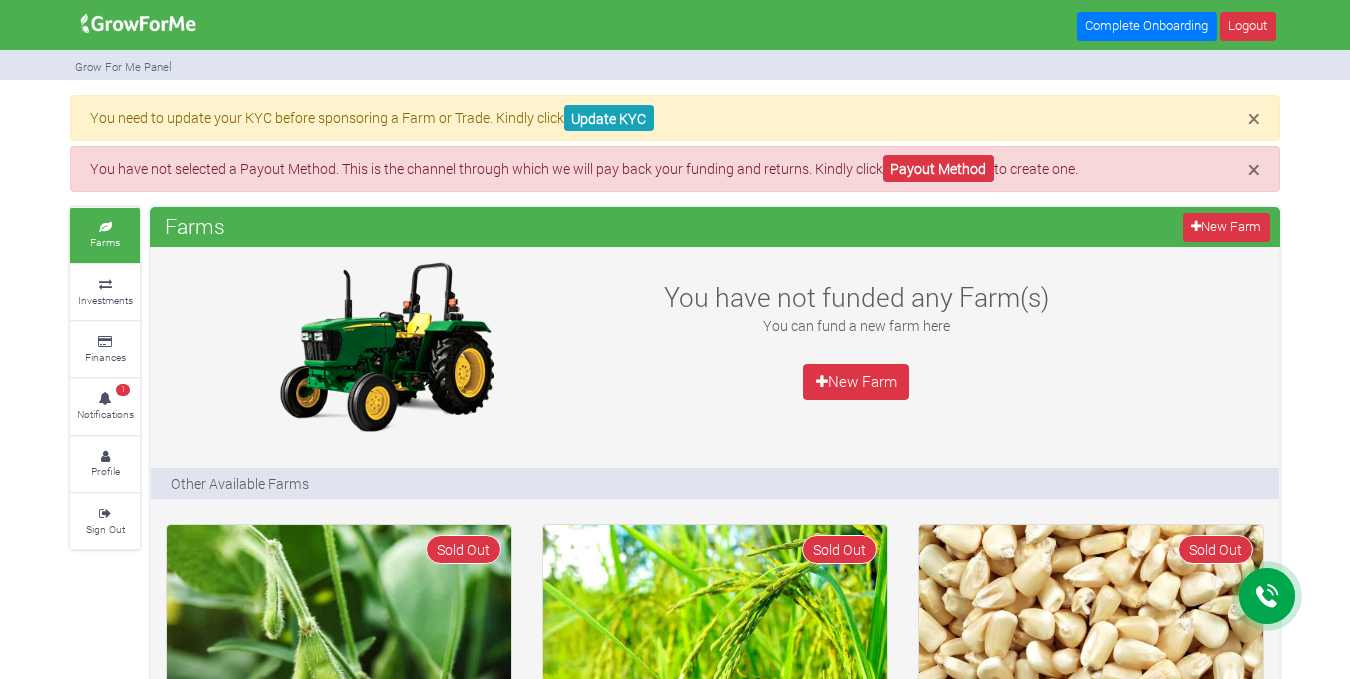 scroll, scrollTop: 0, scrollLeft: 0, axis: both 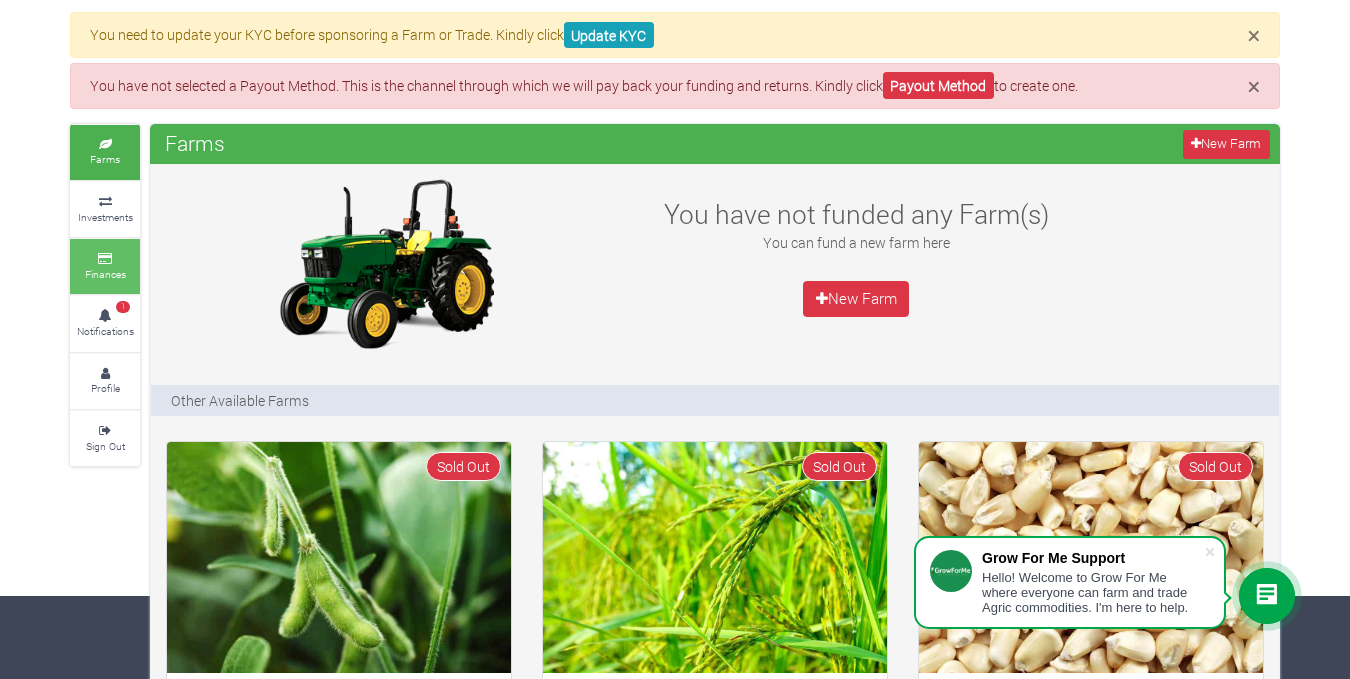 click on "Finances" at bounding box center [105, 274] 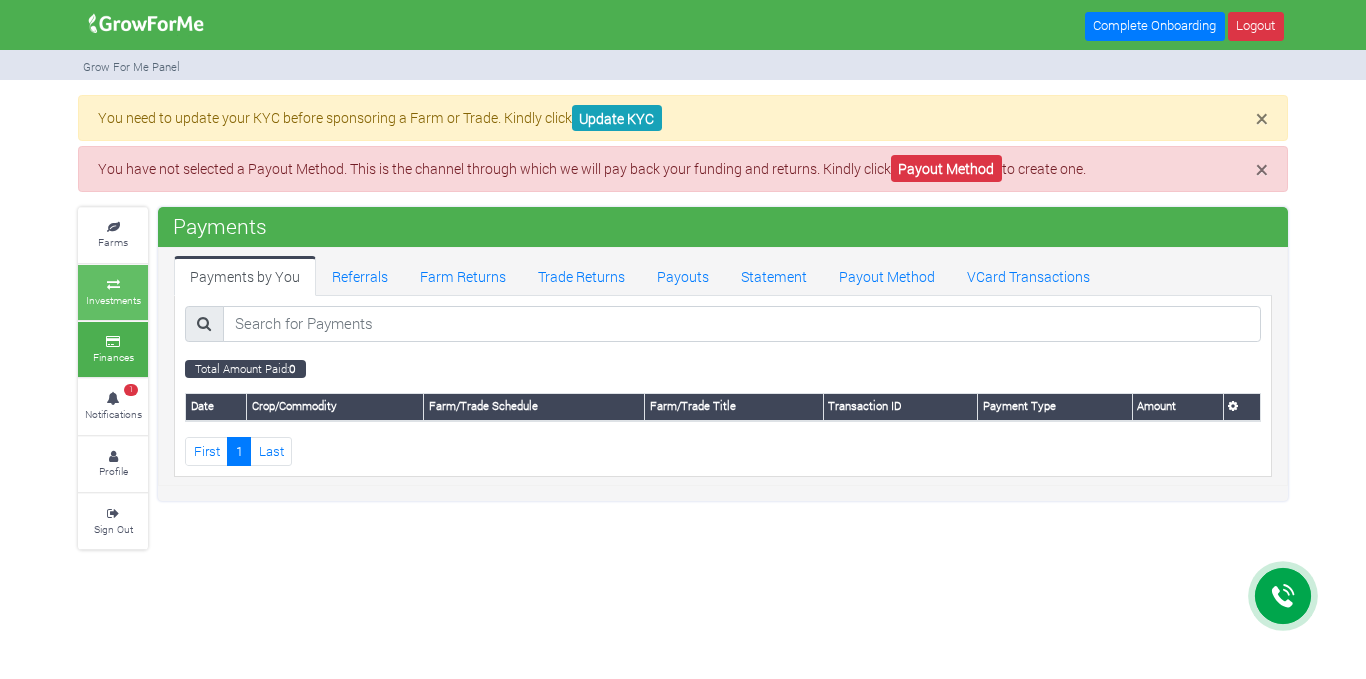 scroll, scrollTop: 0, scrollLeft: 0, axis: both 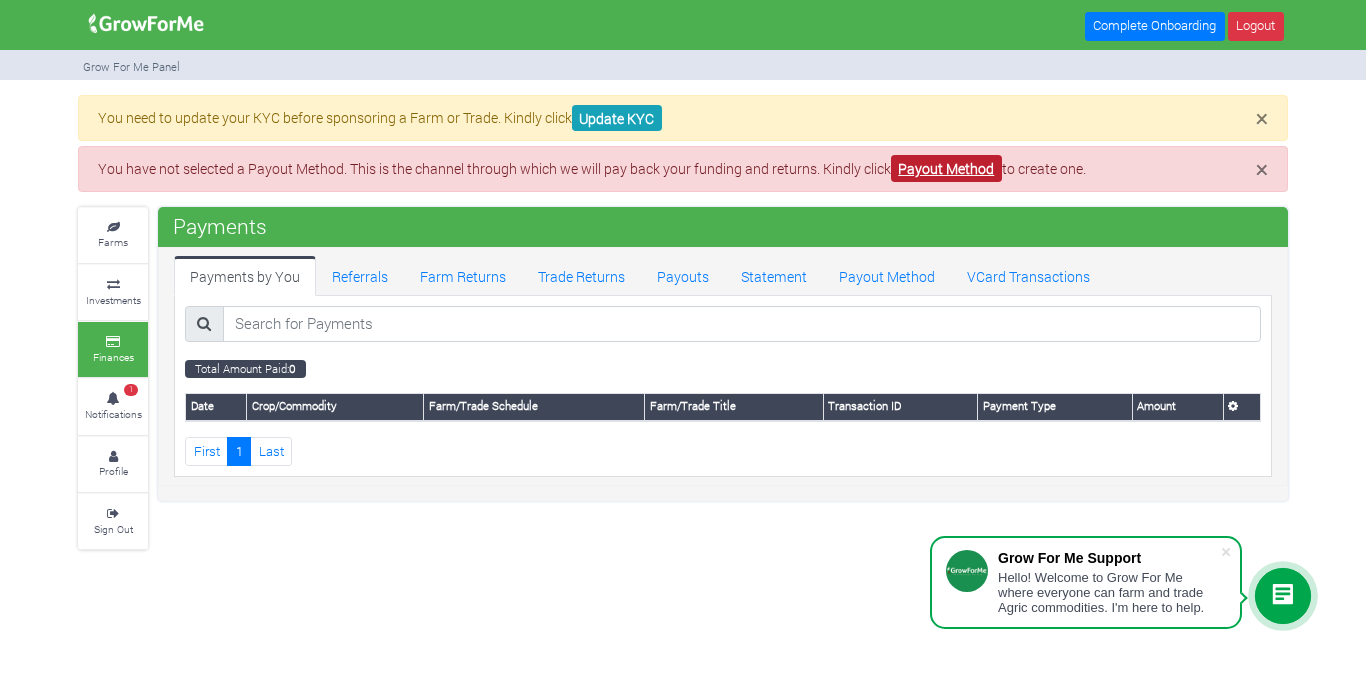 click on "Payout Method" at bounding box center (946, 168) 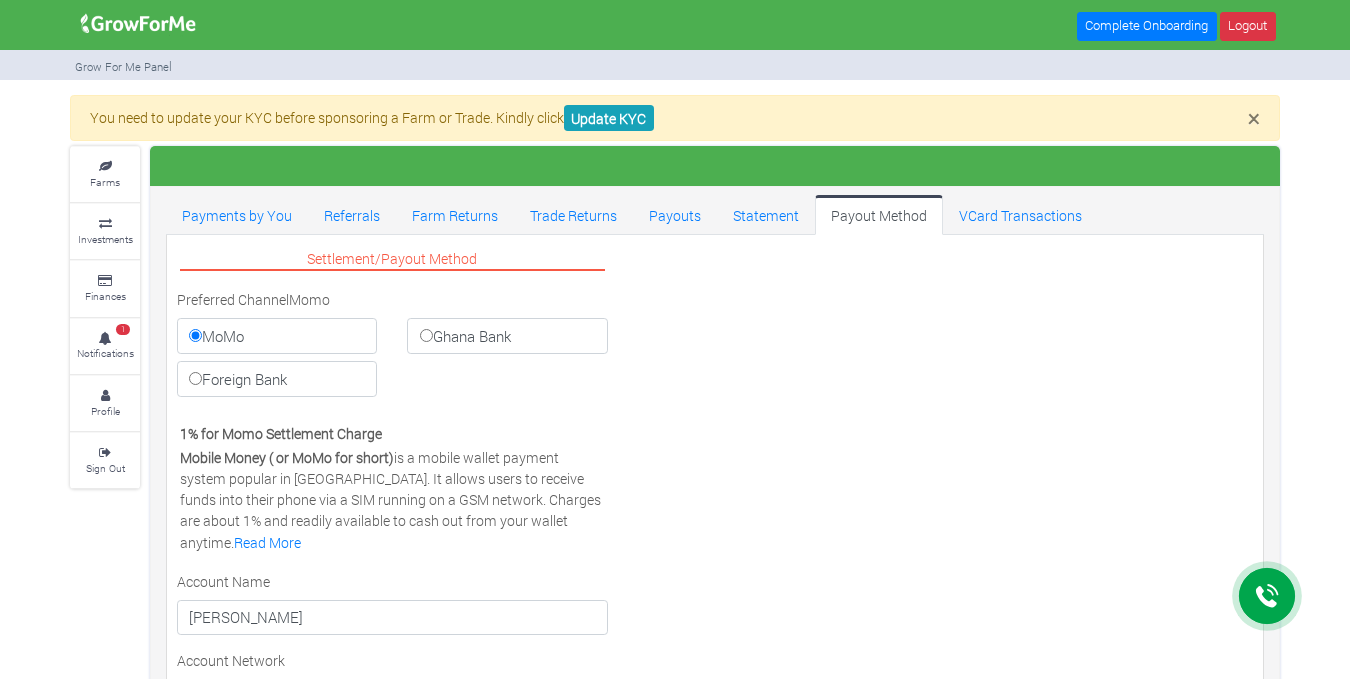 scroll, scrollTop: 0, scrollLeft: 0, axis: both 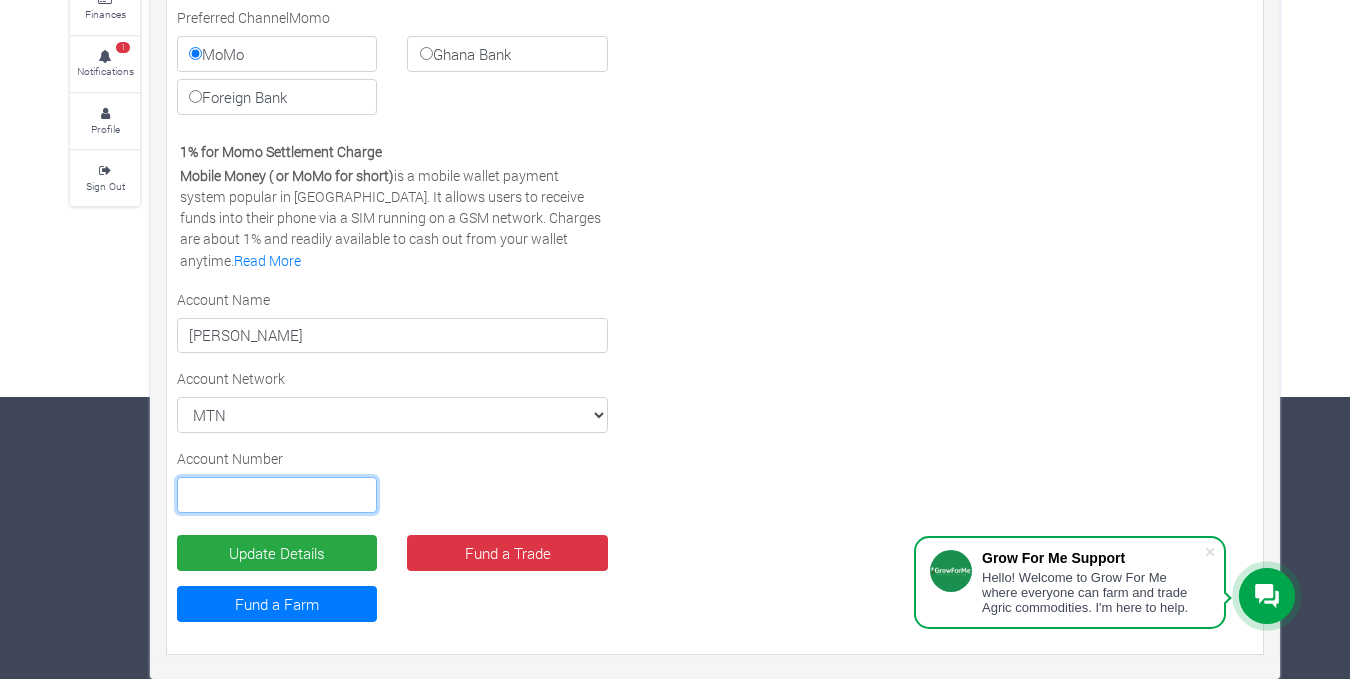 click at bounding box center [277, 495] 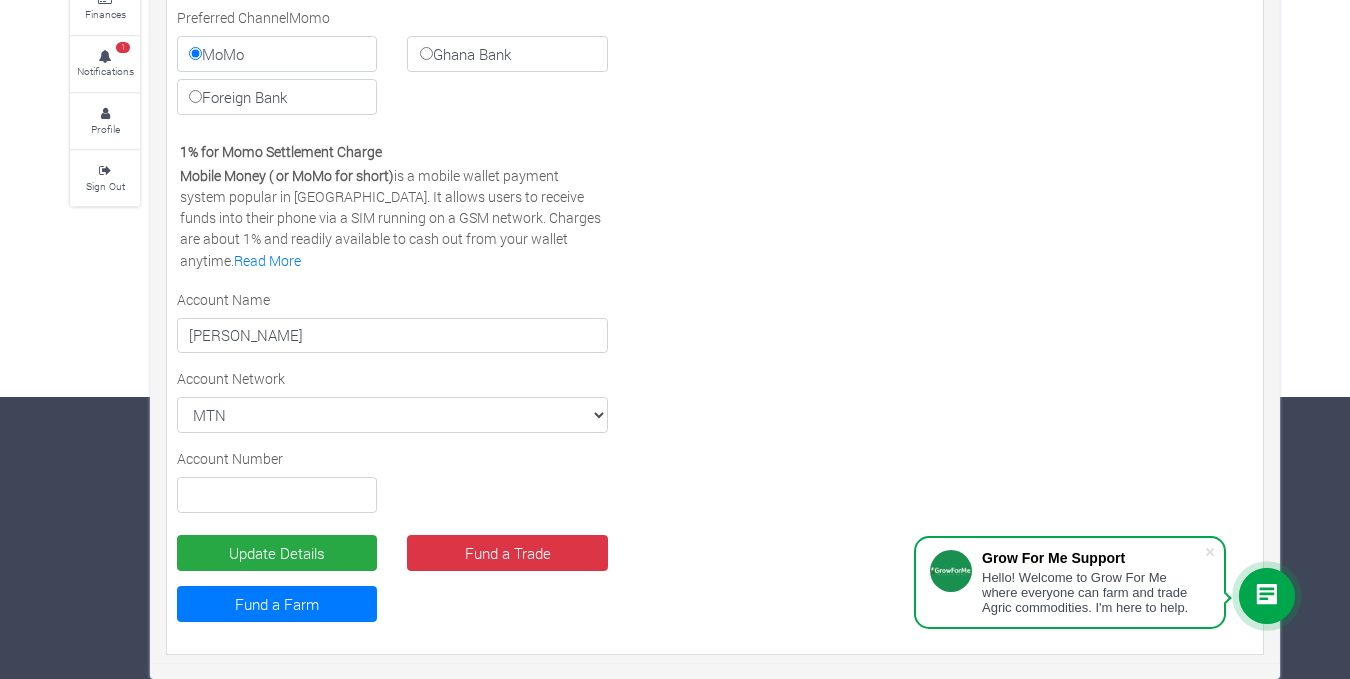 click on "Ghana Bank" at bounding box center [507, 54] 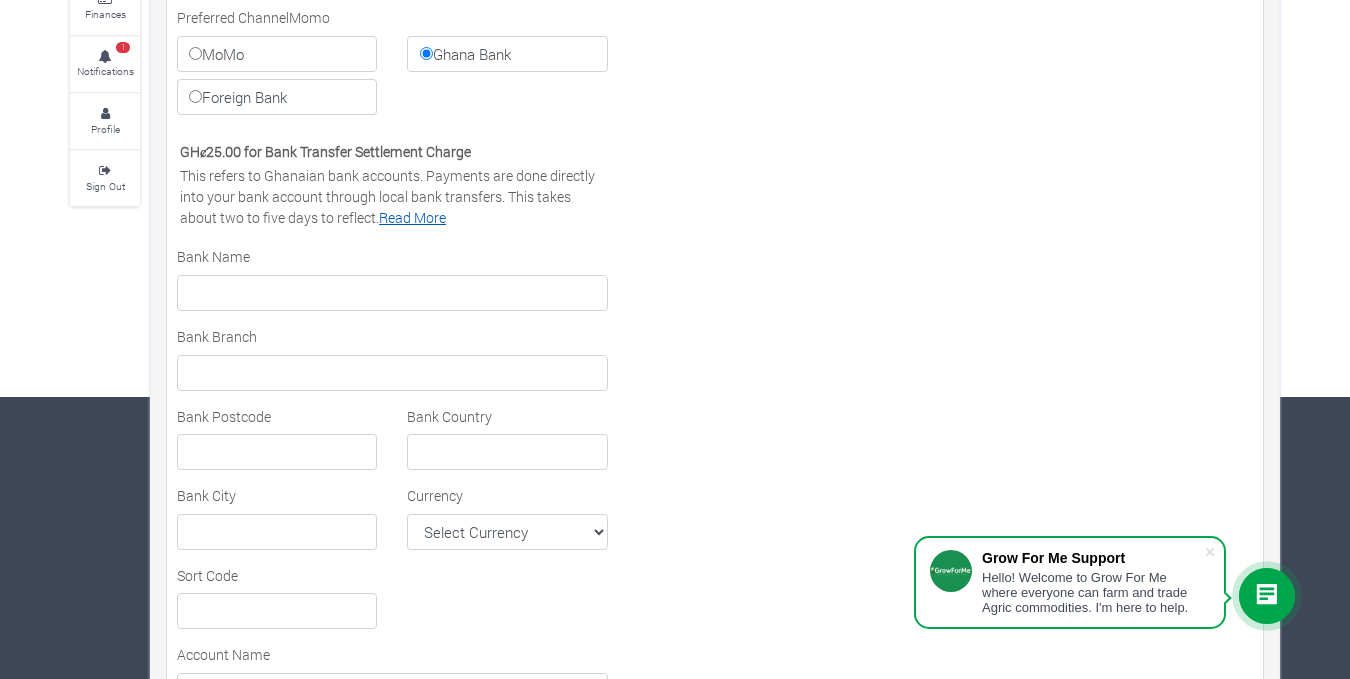 click on "Read More" at bounding box center (412, 217) 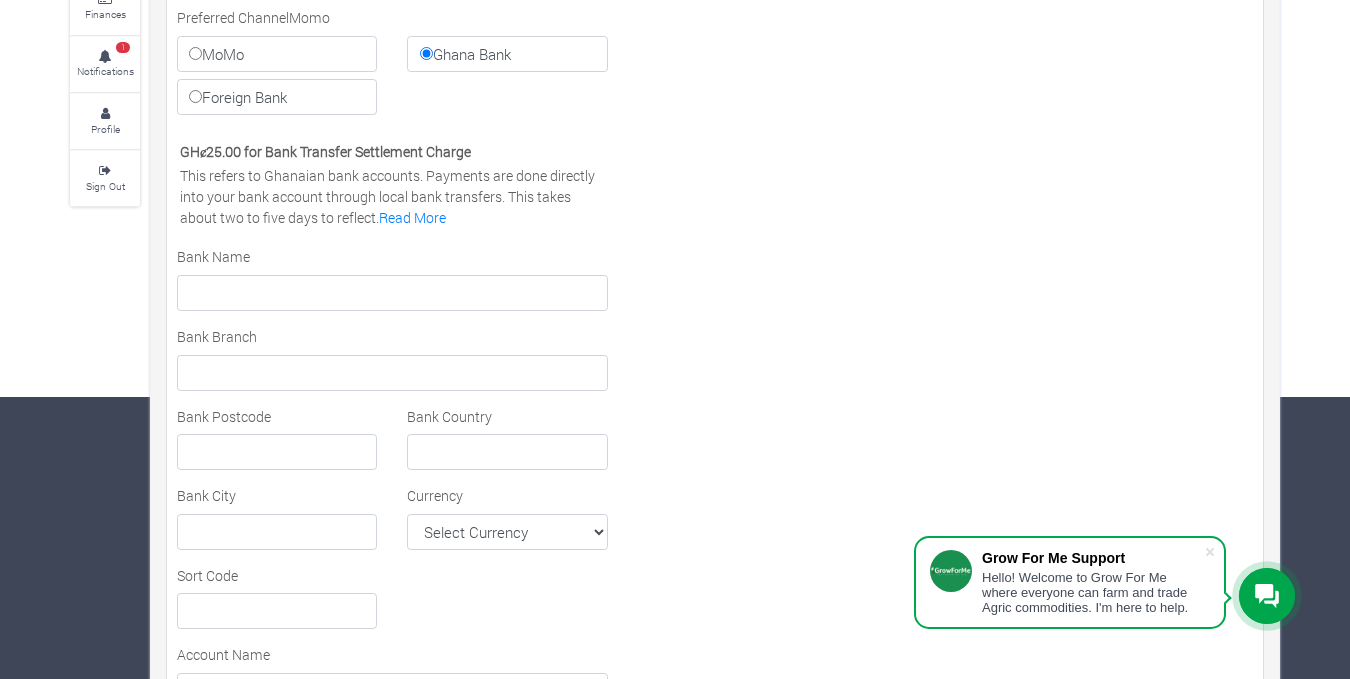 click on "MoMo" at bounding box center (277, 54) 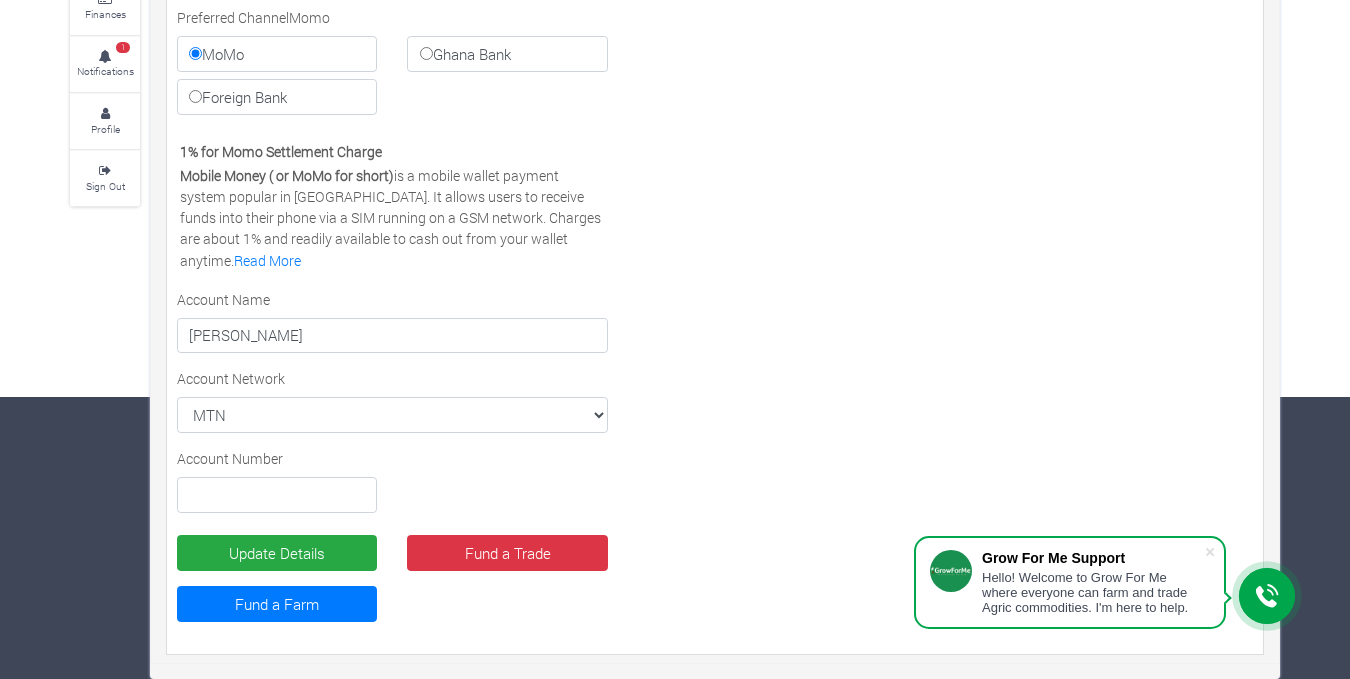 click on "Settlement/Payout Method
Preferred Channel
Momo
MoMo
Ghana Bank
Foreign Bank
Virtual Card Credentials
$2.00 for Virtual Cards Settlement Charge
USD $ NONE Jacob Okine Read More AFN" at bounding box center (392, 303) 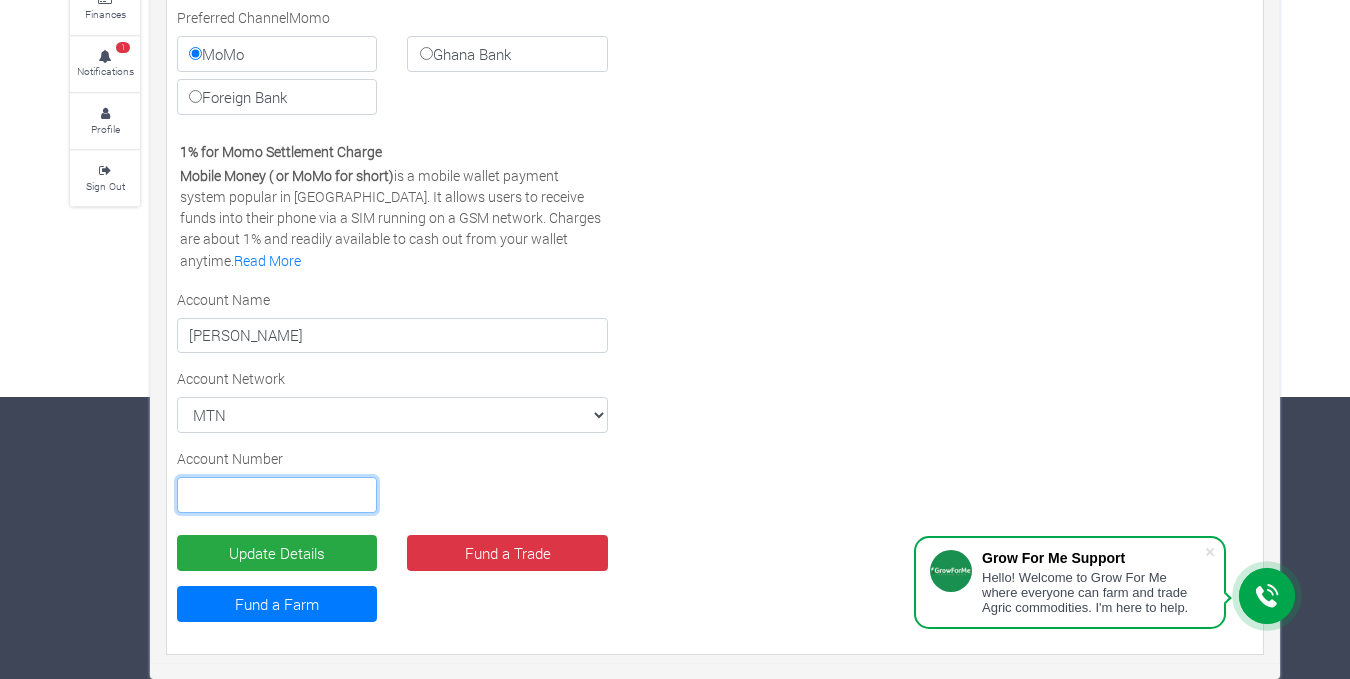 click at bounding box center (277, 495) 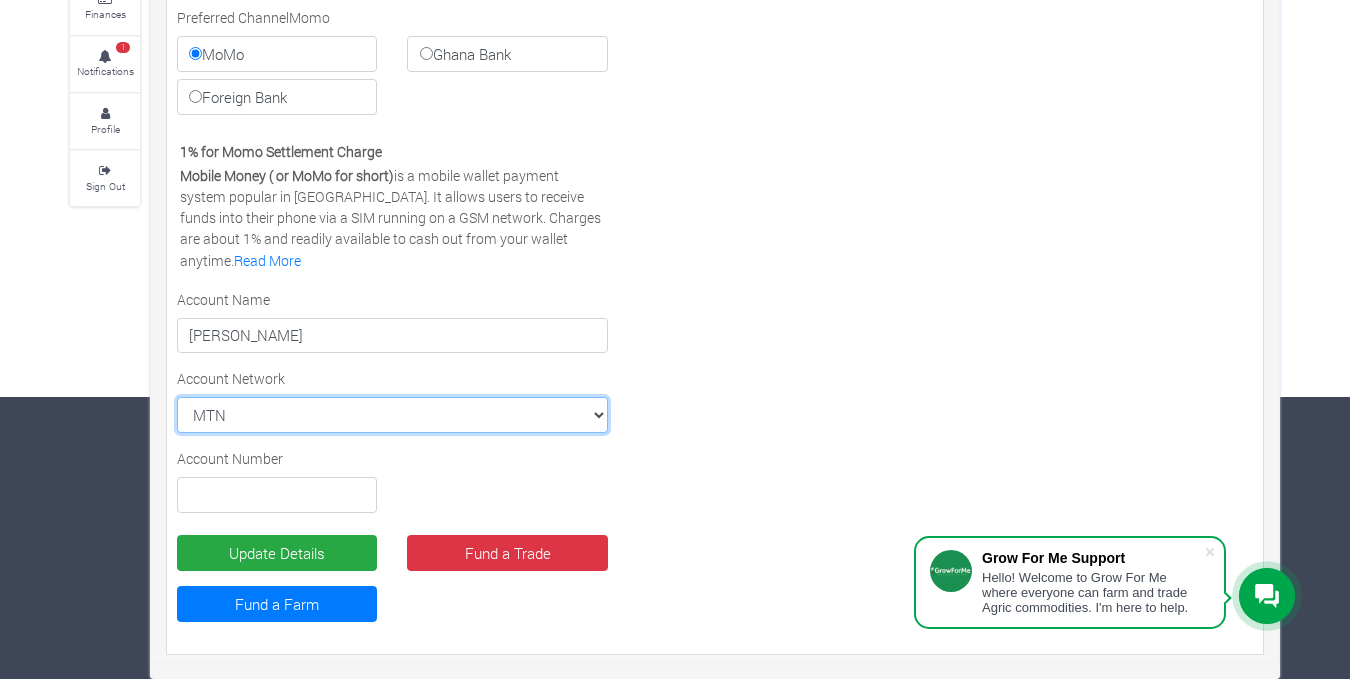 click on "MTN
MTN
VODAFONE
AIRTEL
TIGO" at bounding box center (392, 415) 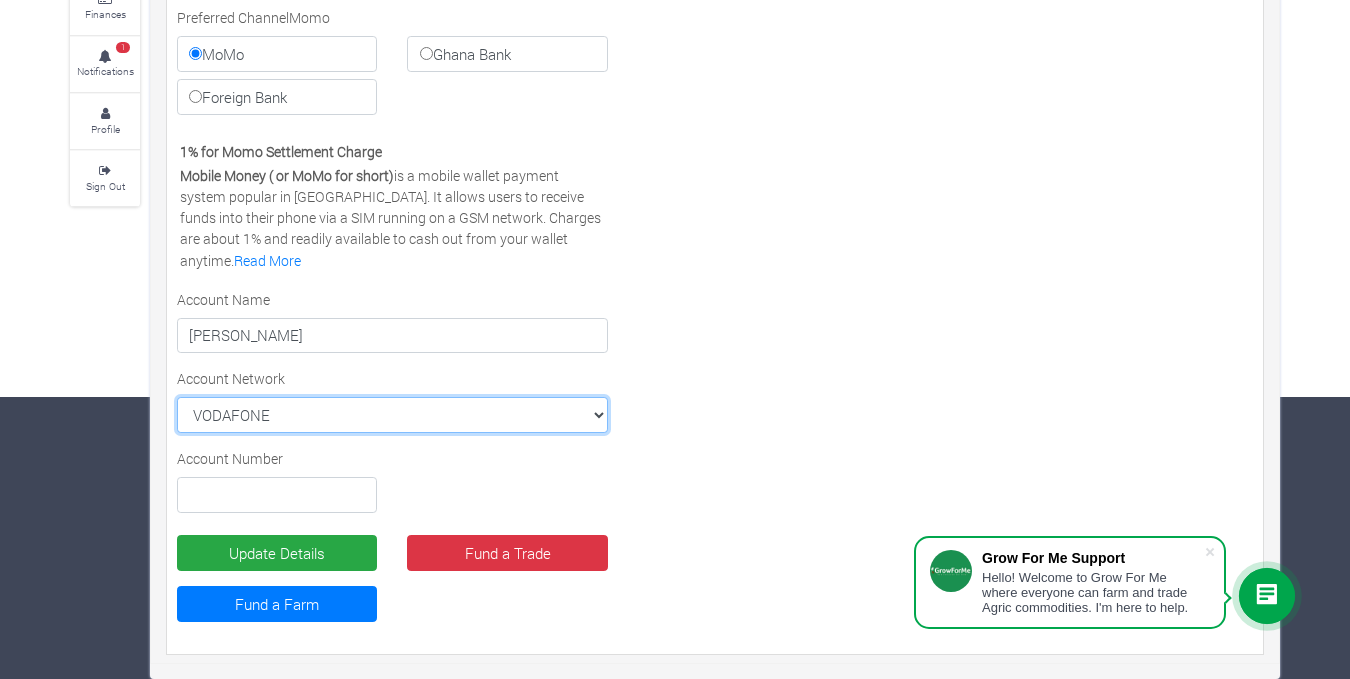 click on "MTN
MTN
VODAFONE
AIRTEL
TIGO" at bounding box center (392, 415) 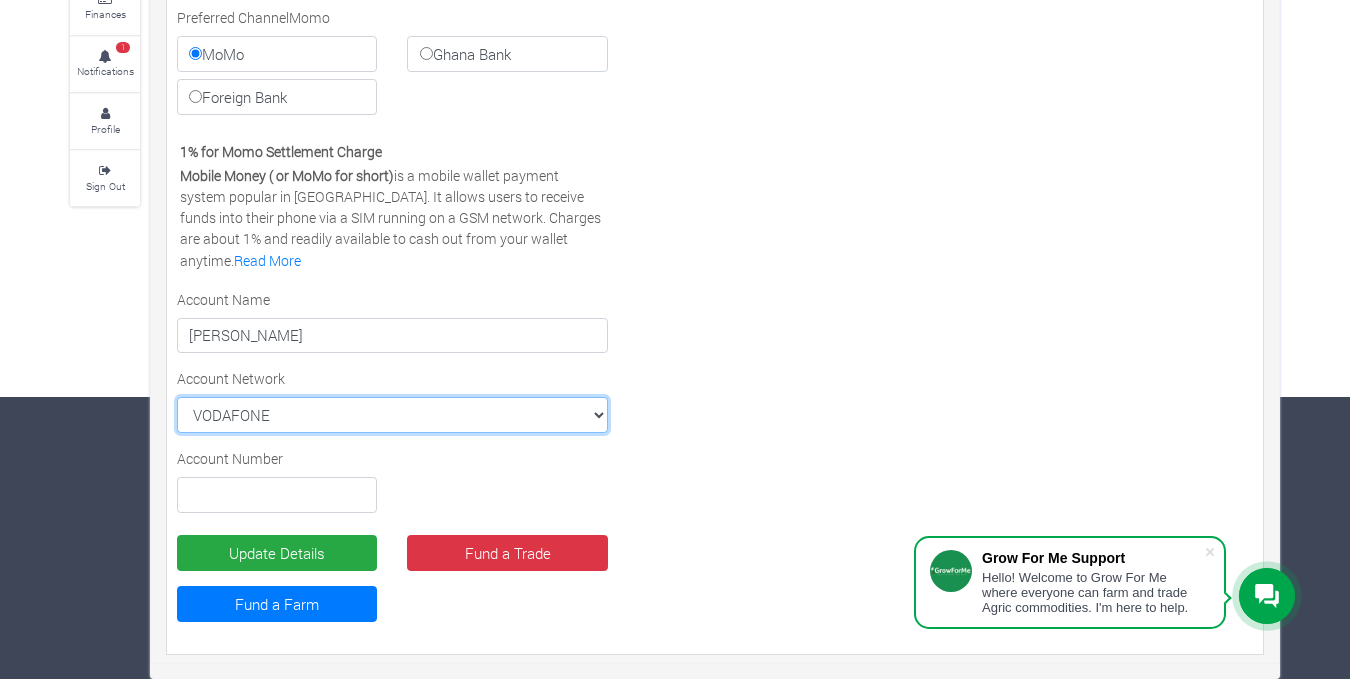 click on "MTN
MTN
VODAFONE
AIRTEL
TIGO" at bounding box center [392, 415] 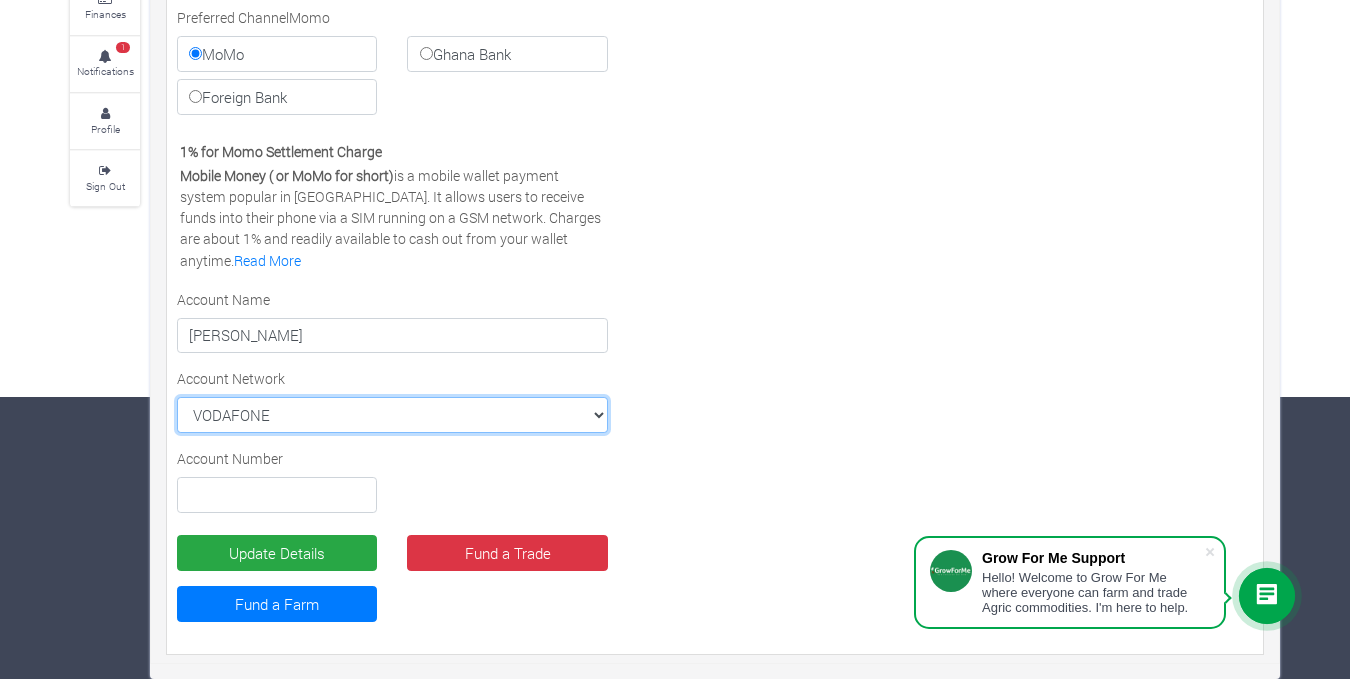 select on "MTN" 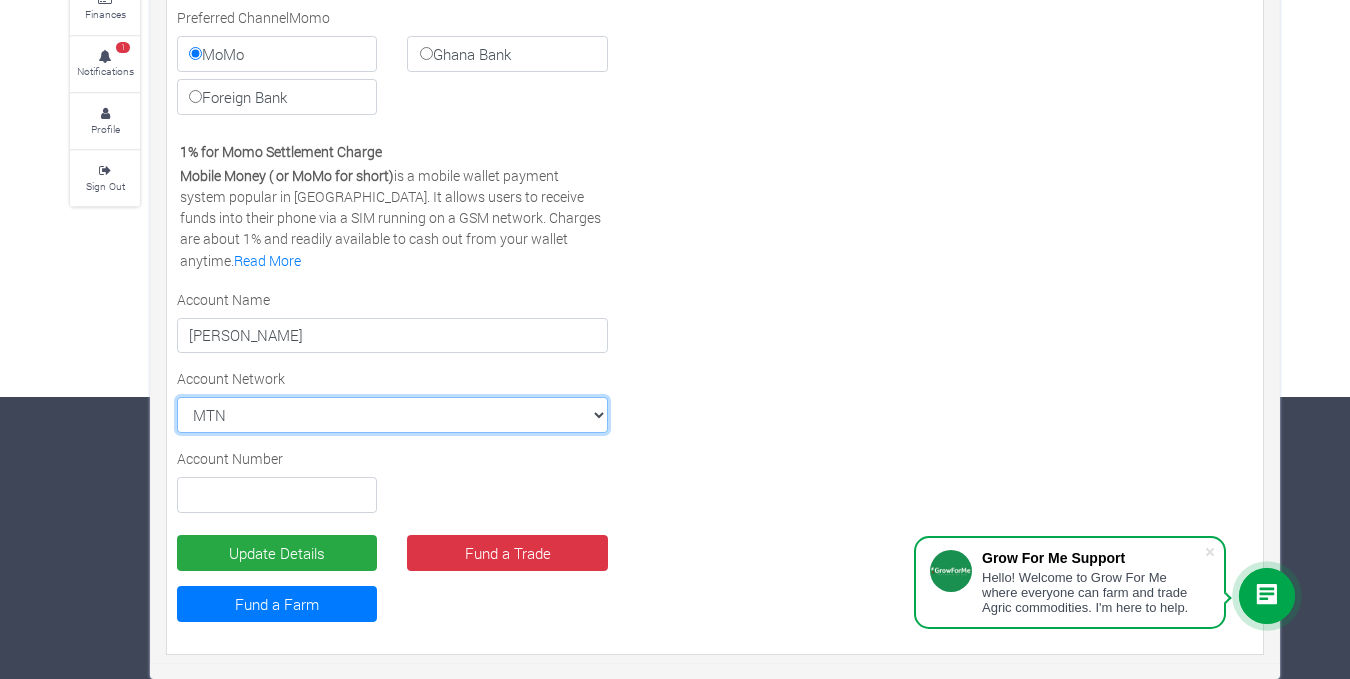 click on "MTN
MTN
VODAFONE
AIRTEL
TIGO" at bounding box center (392, 415) 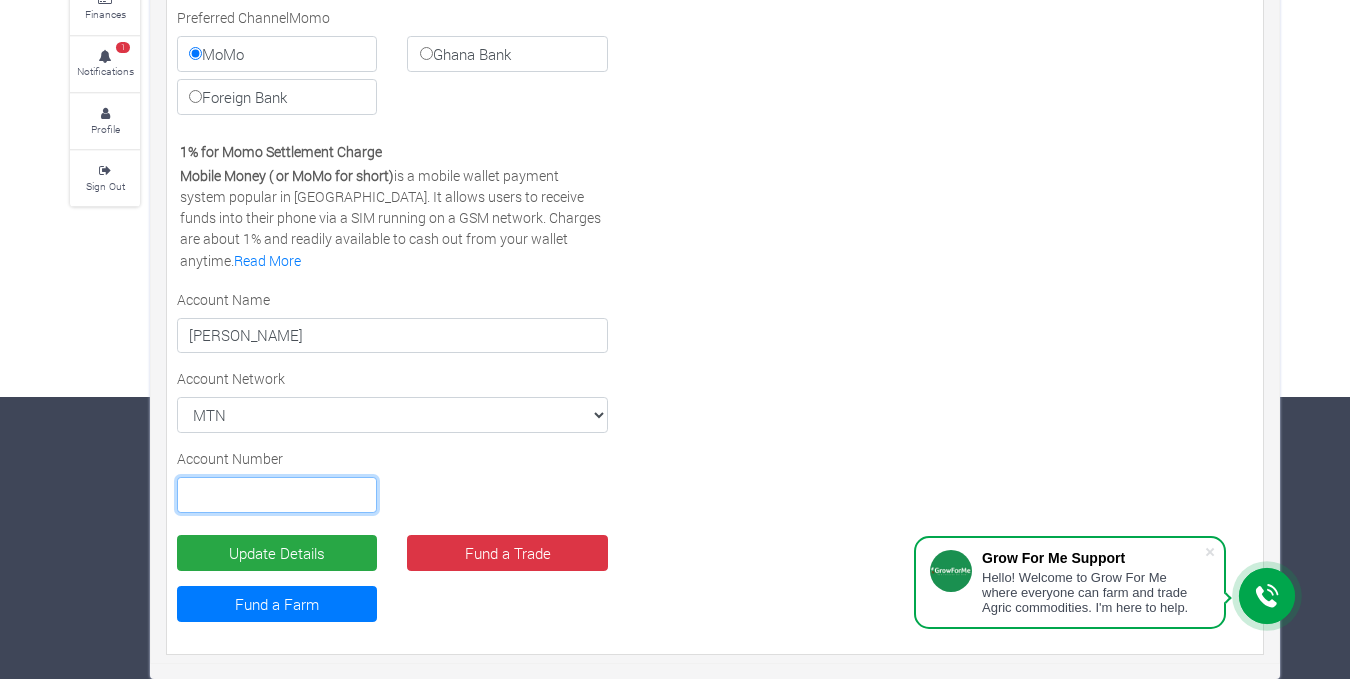 click at bounding box center [277, 495] 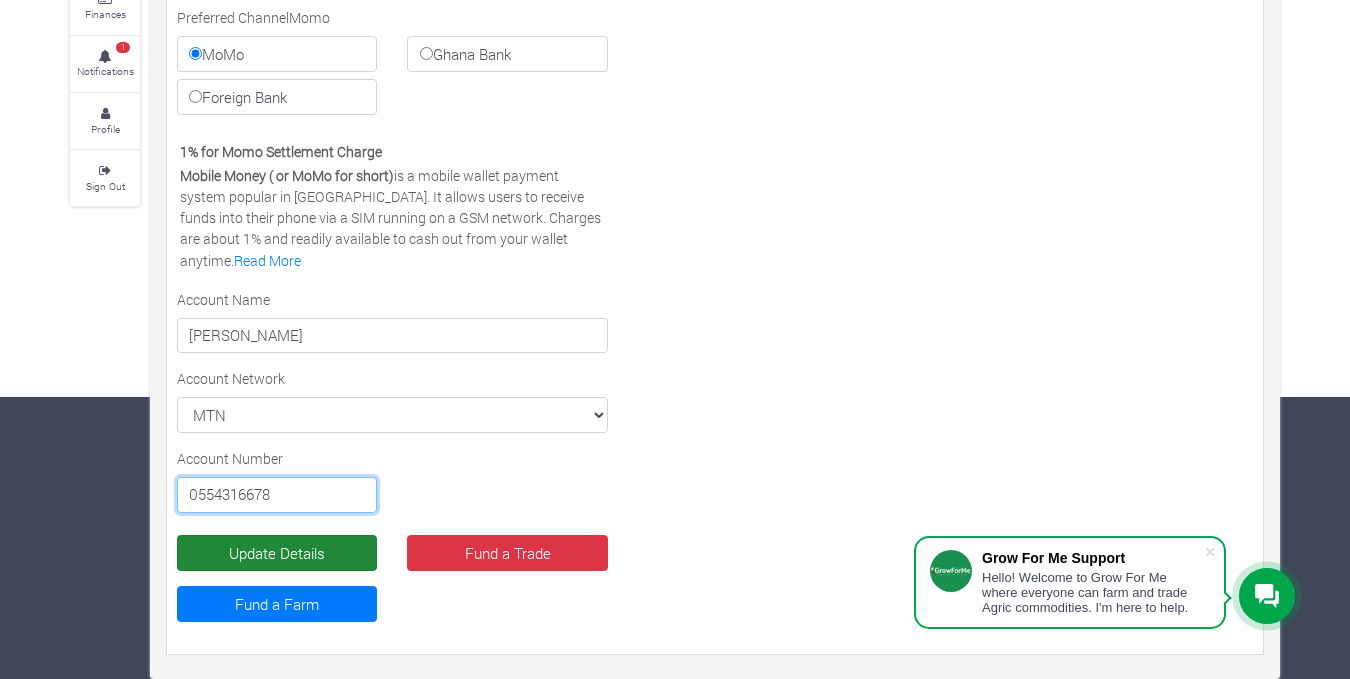 type on "0554316678" 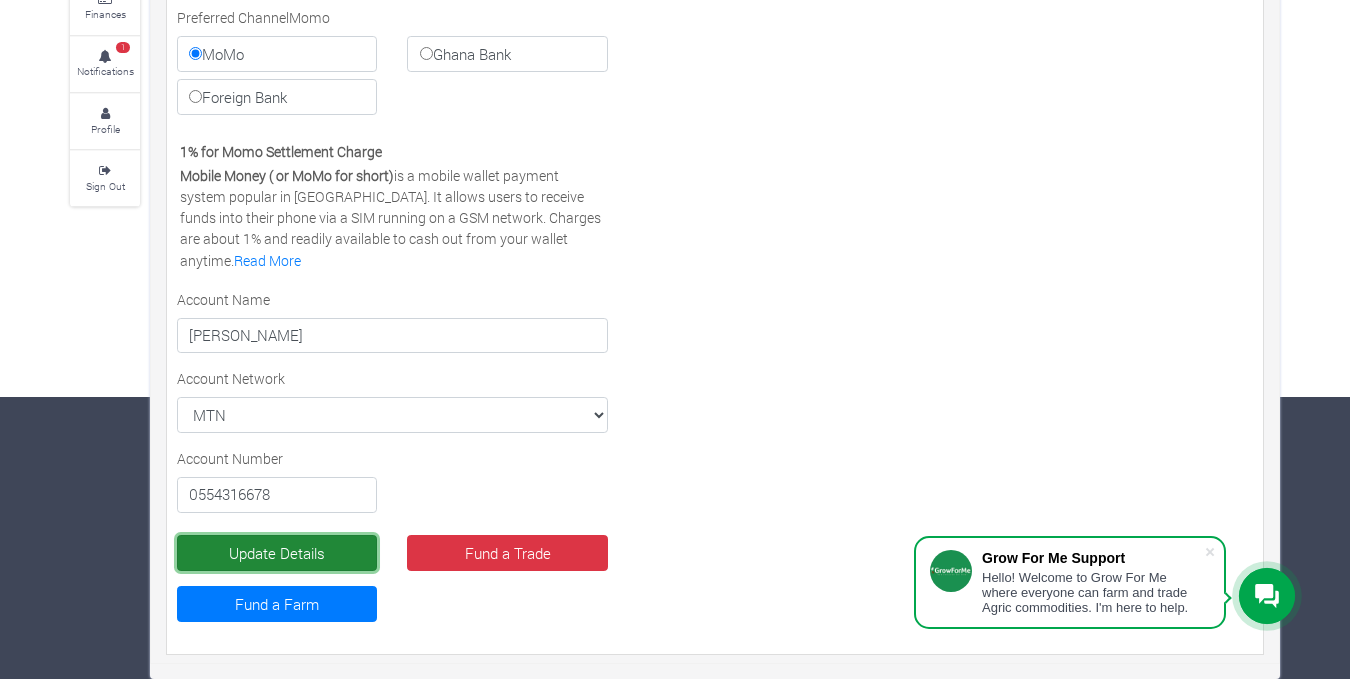 click on "Update Details" at bounding box center [277, 553] 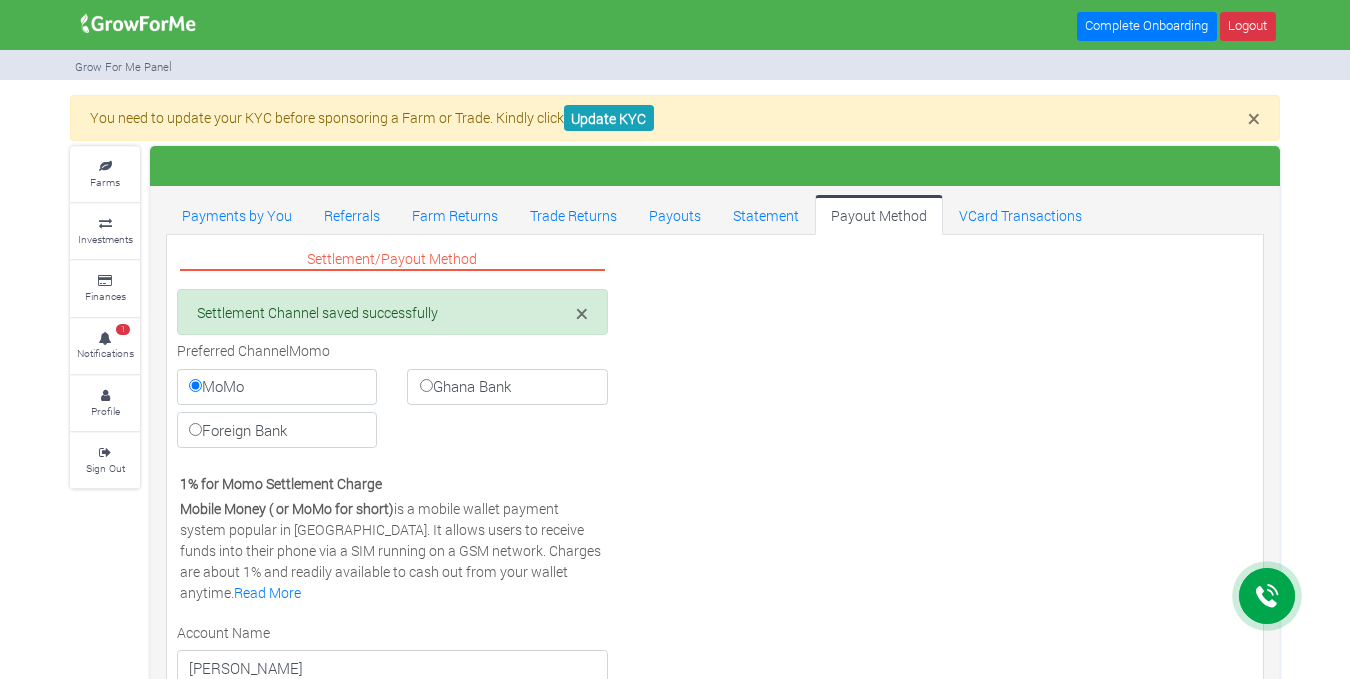 scroll, scrollTop: 0, scrollLeft: 0, axis: both 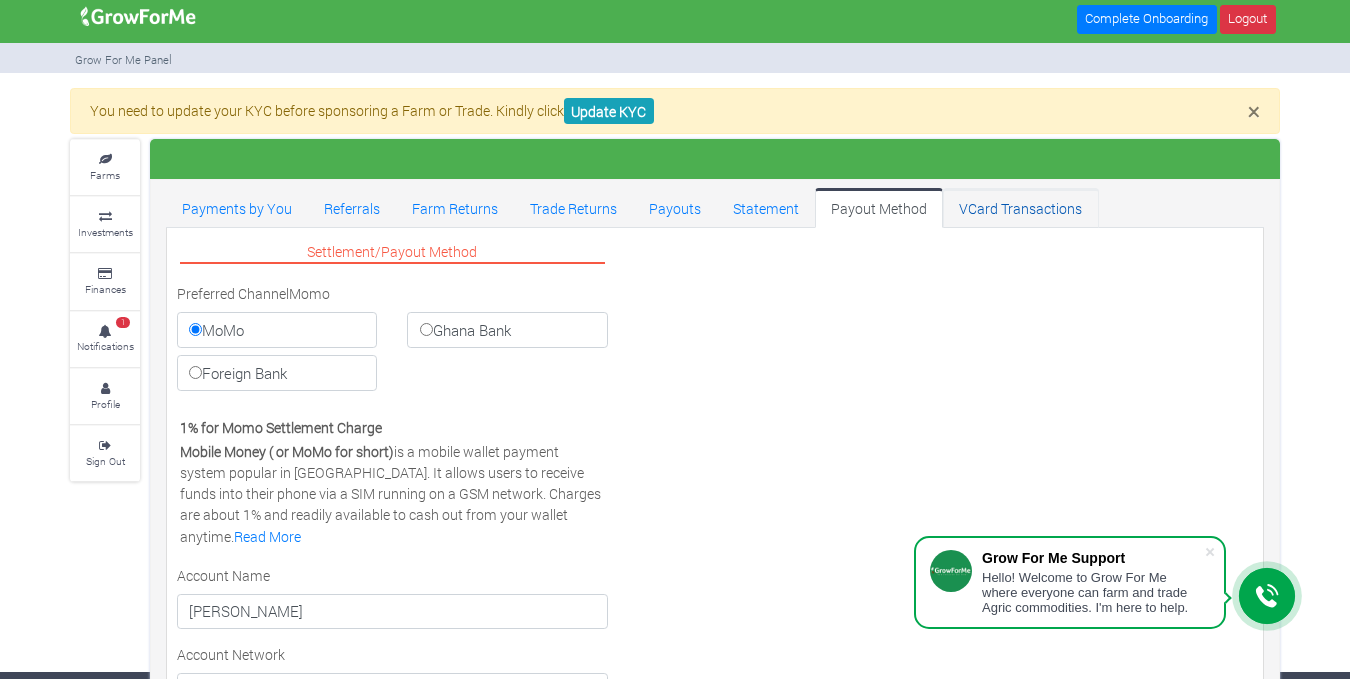 click on "VCard Transactions" at bounding box center (1020, 208) 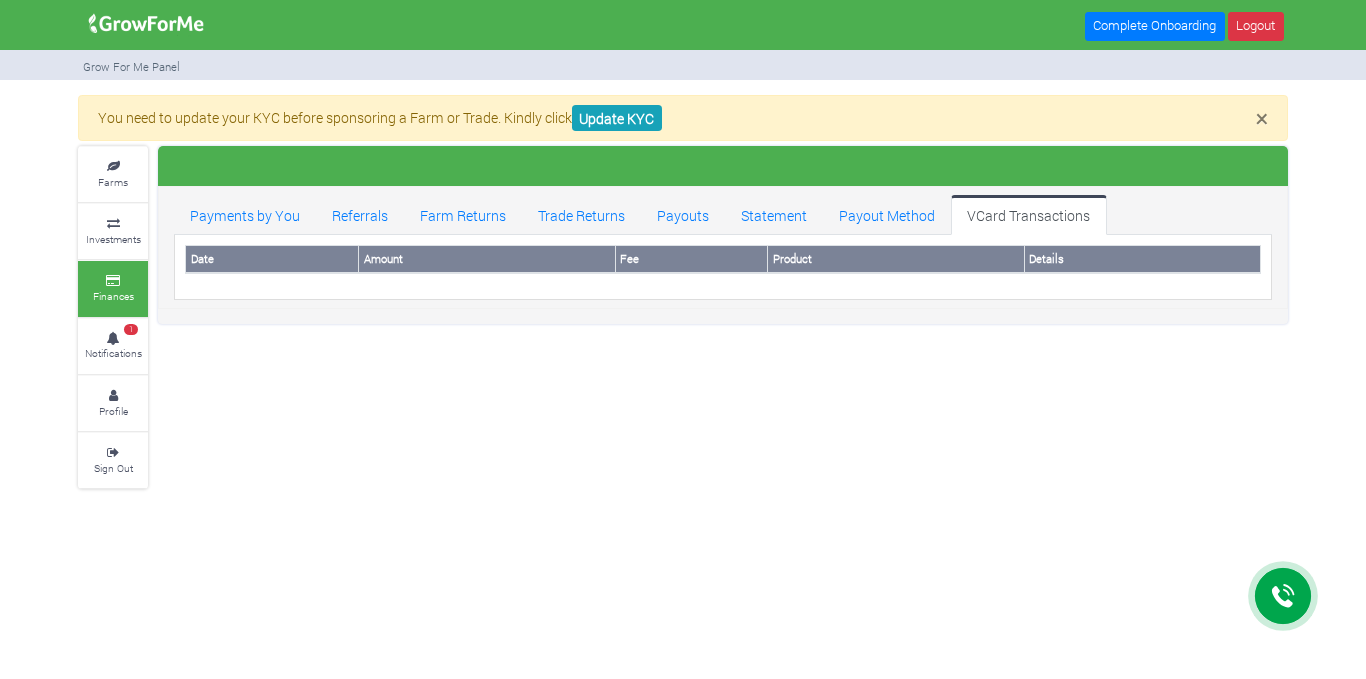 scroll, scrollTop: 0, scrollLeft: 0, axis: both 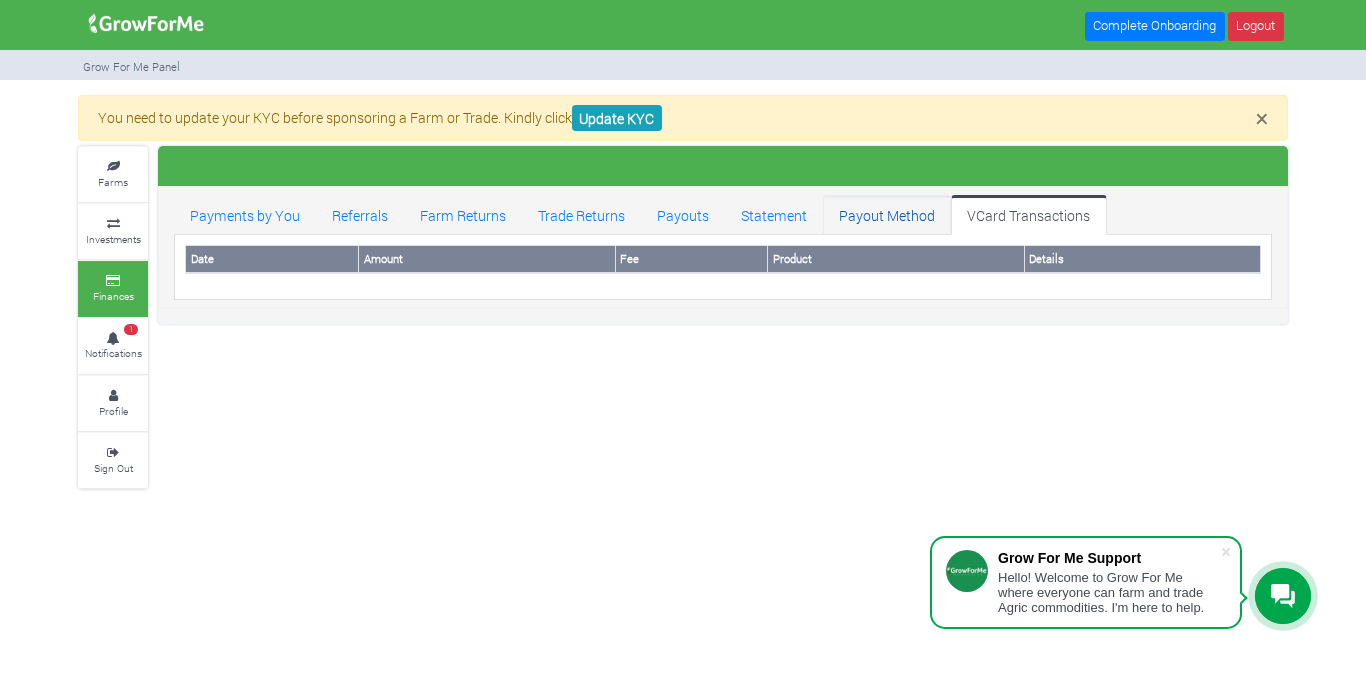 click on "Payout Method" at bounding box center [887, 215] 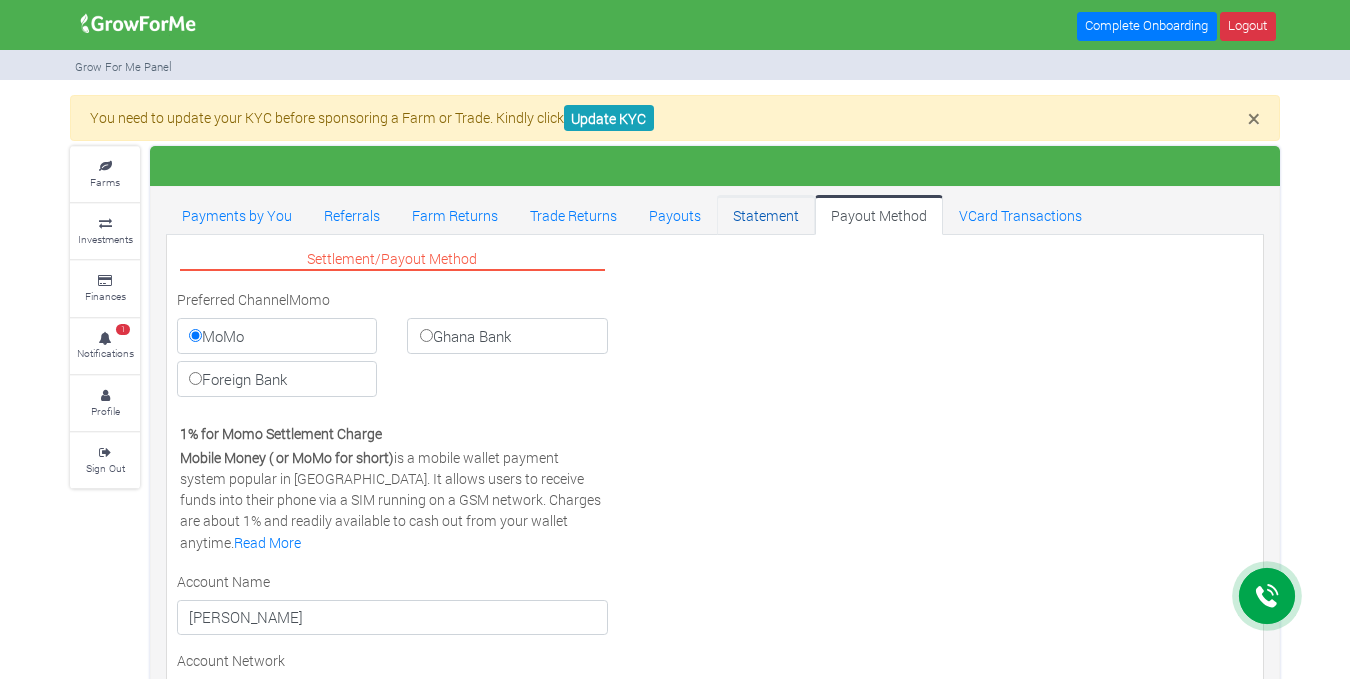 scroll, scrollTop: 0, scrollLeft: 0, axis: both 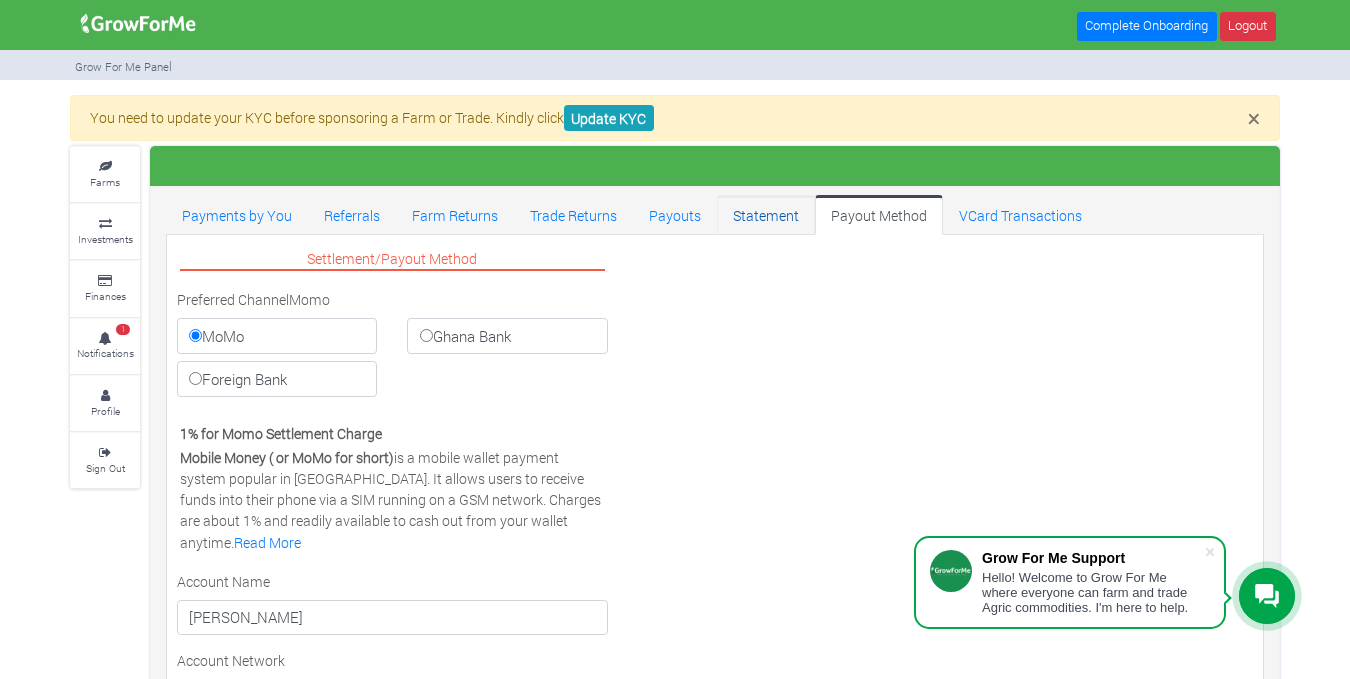 click on "Statement" at bounding box center (766, 215) 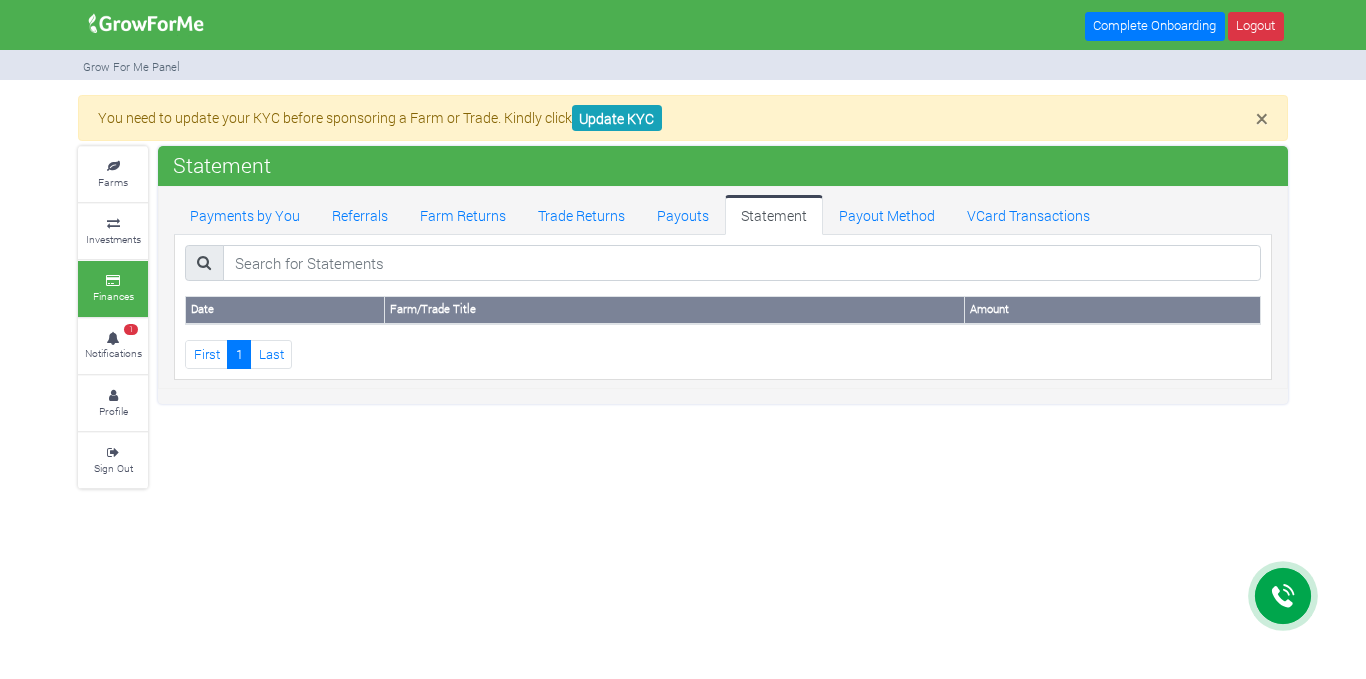 scroll, scrollTop: 0, scrollLeft: 0, axis: both 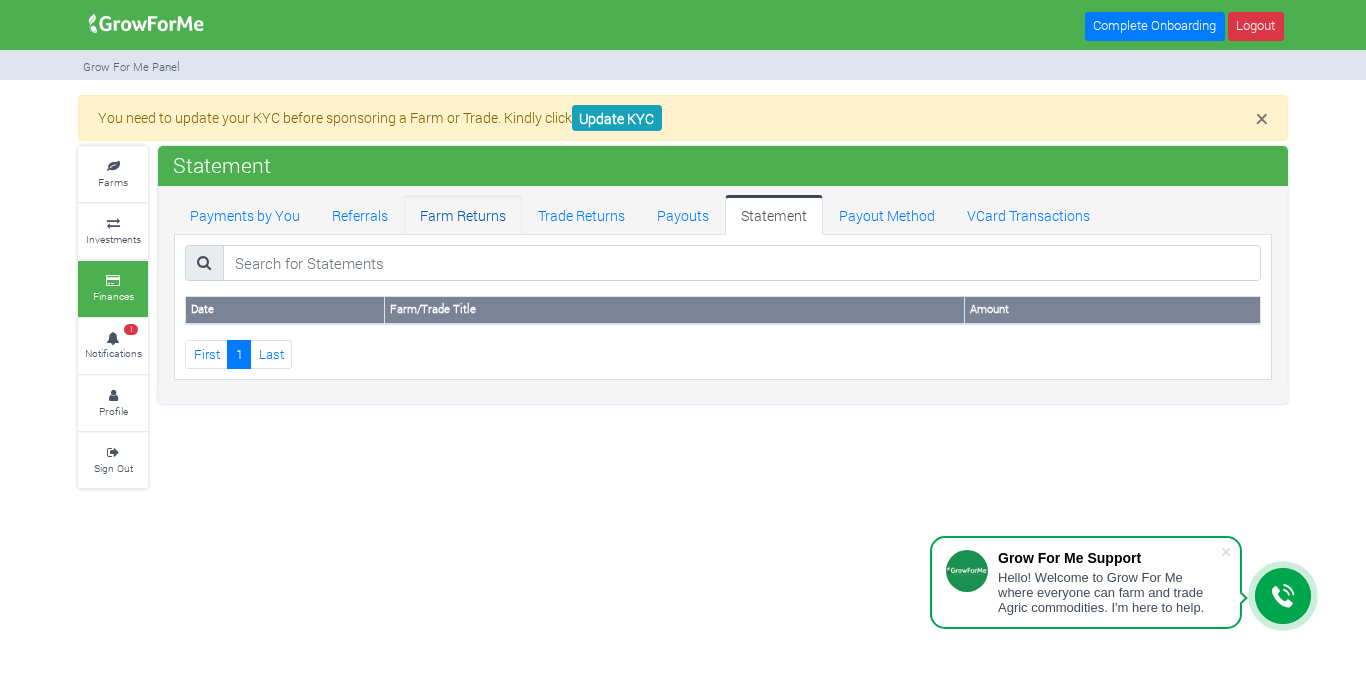 click on "Farm Returns" at bounding box center [463, 215] 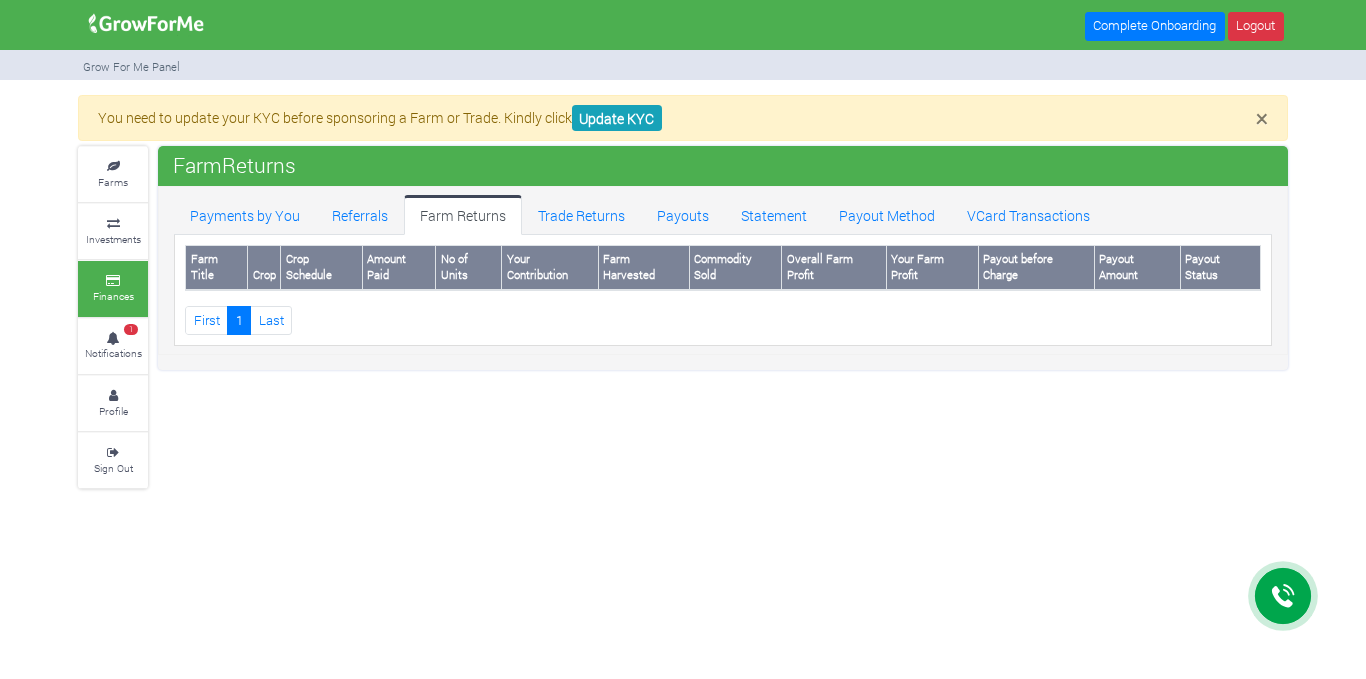 scroll, scrollTop: 0, scrollLeft: 0, axis: both 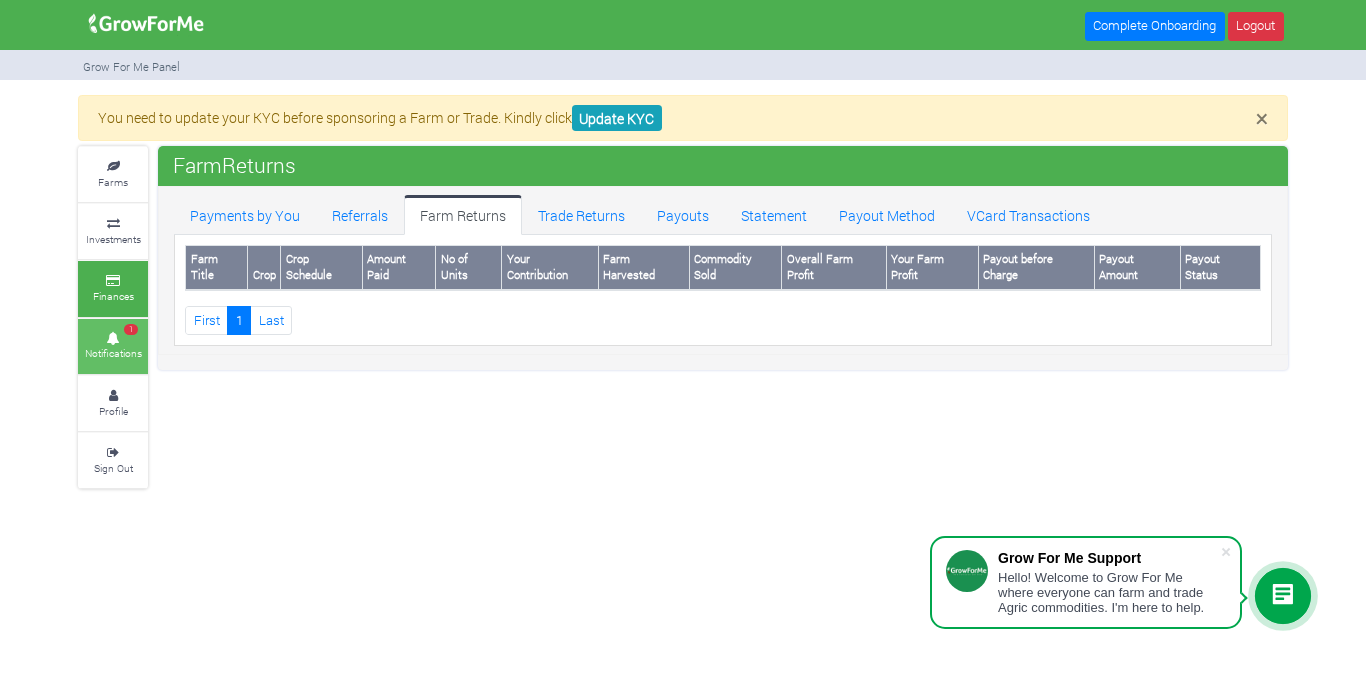 click on "Notifications" at bounding box center (113, 353) 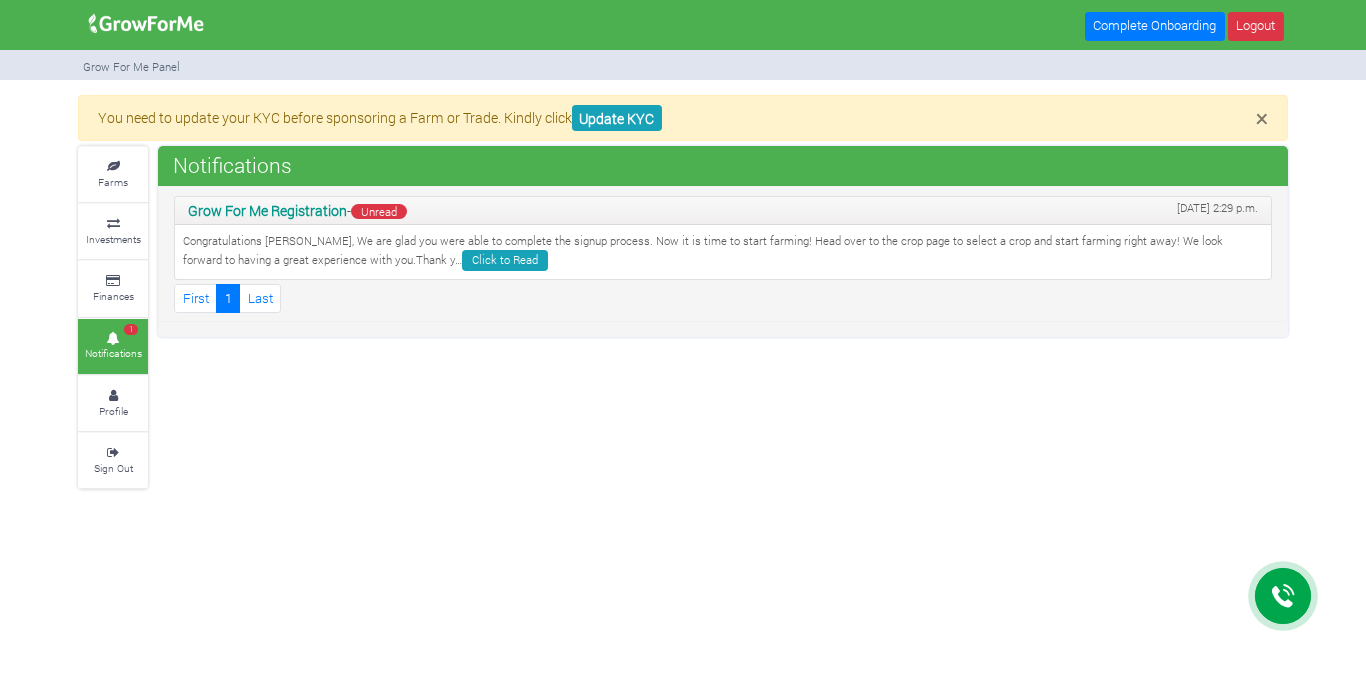 scroll, scrollTop: 0, scrollLeft: 0, axis: both 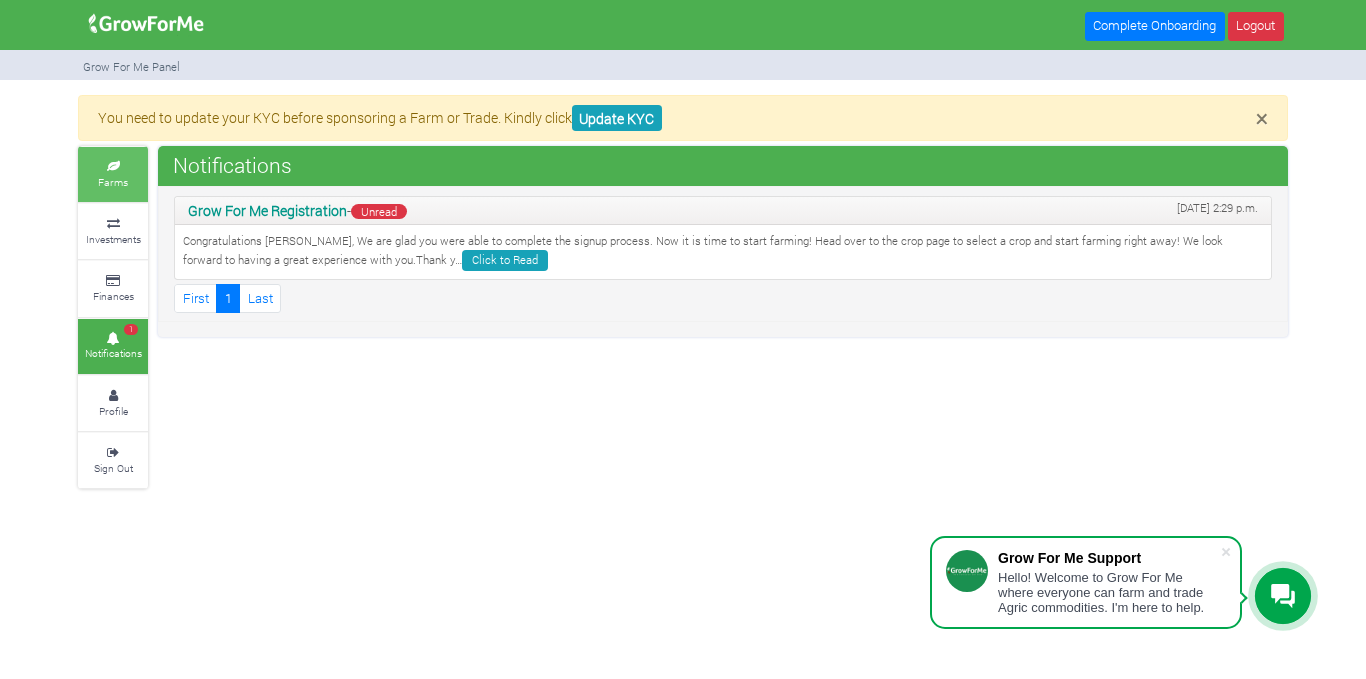 click at bounding box center [113, 167] 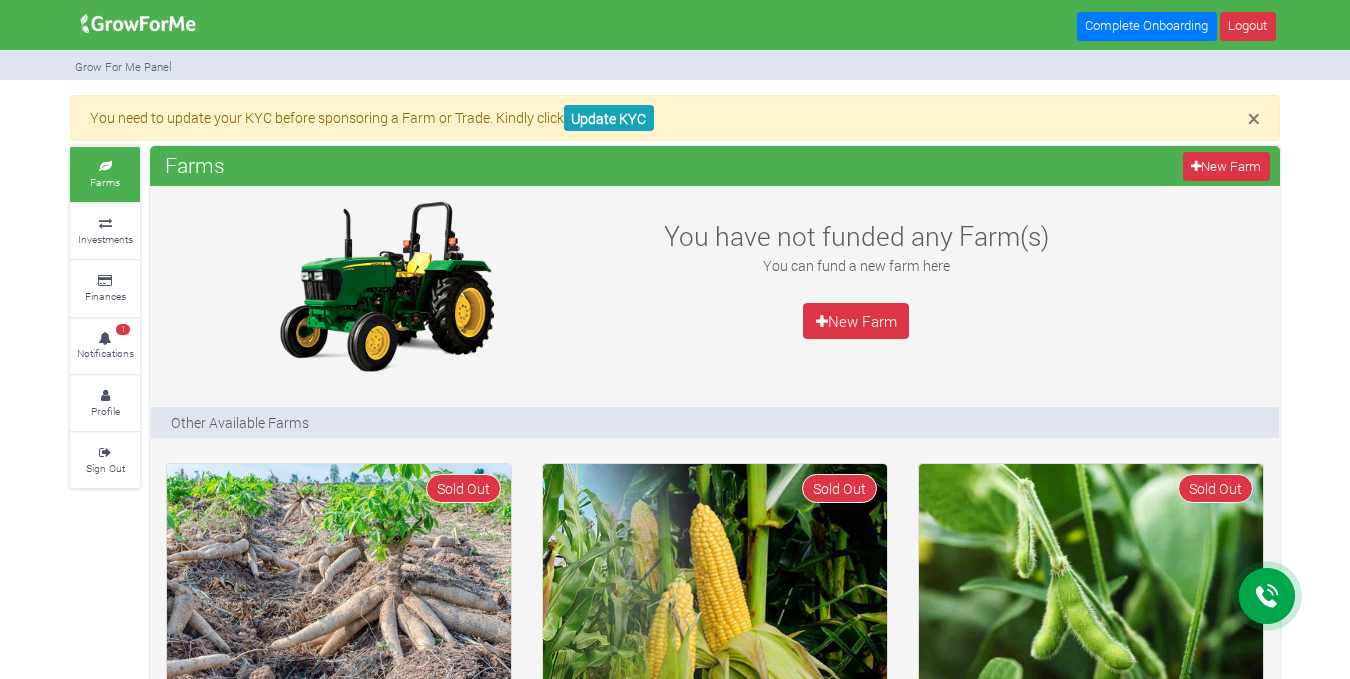 scroll, scrollTop: 0, scrollLeft: 0, axis: both 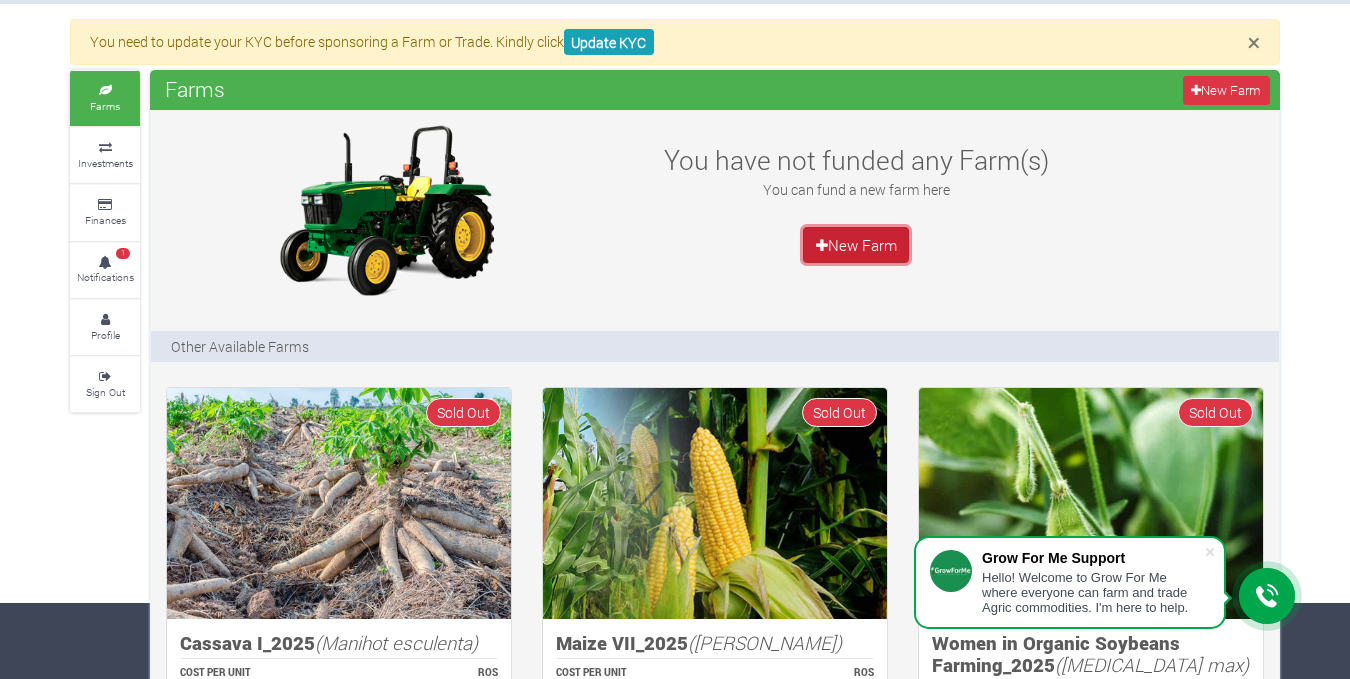 click on "New Farm" at bounding box center (856, 245) 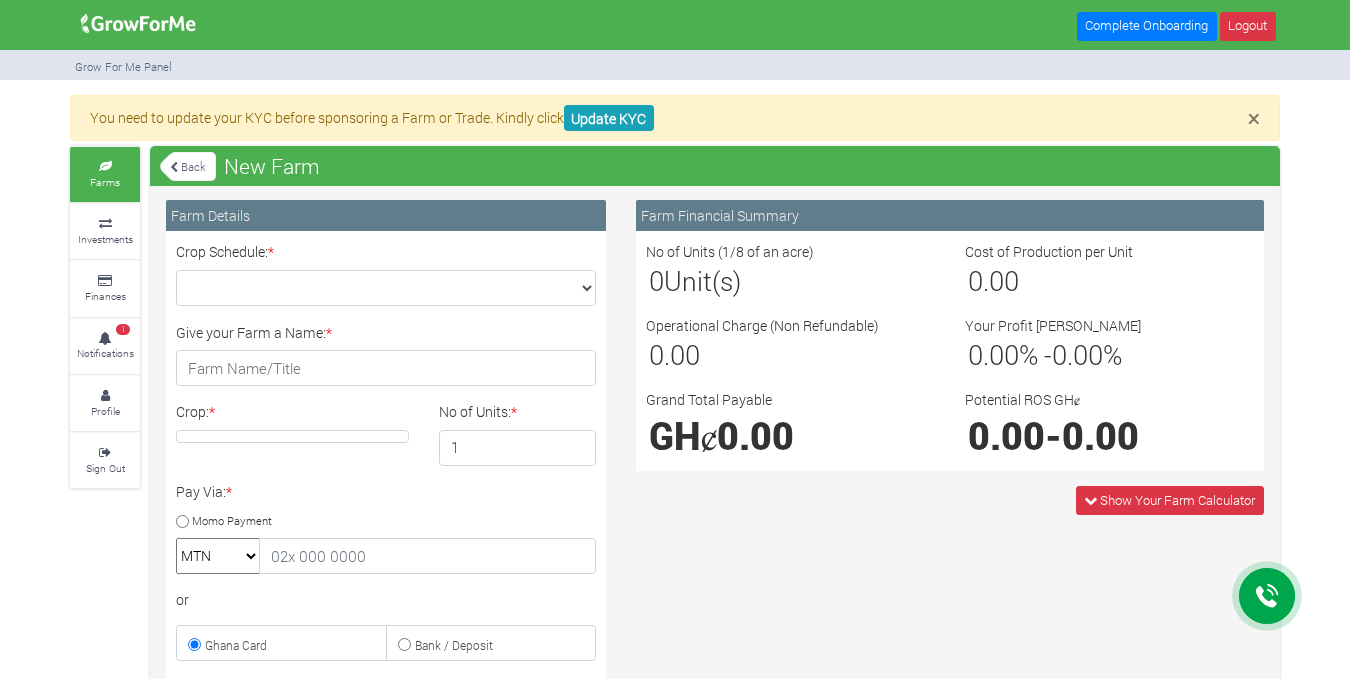 scroll, scrollTop: 0, scrollLeft: 0, axis: both 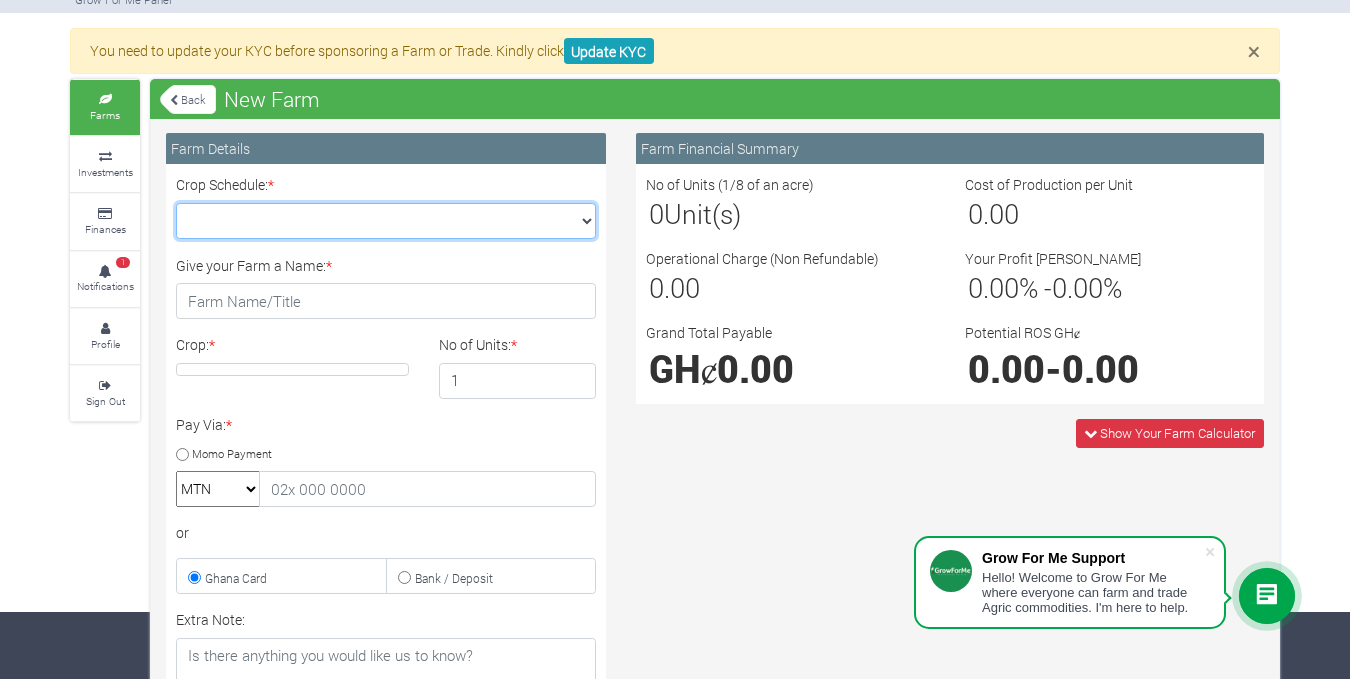 click on "Crop Schedule:  *" at bounding box center [386, 221] 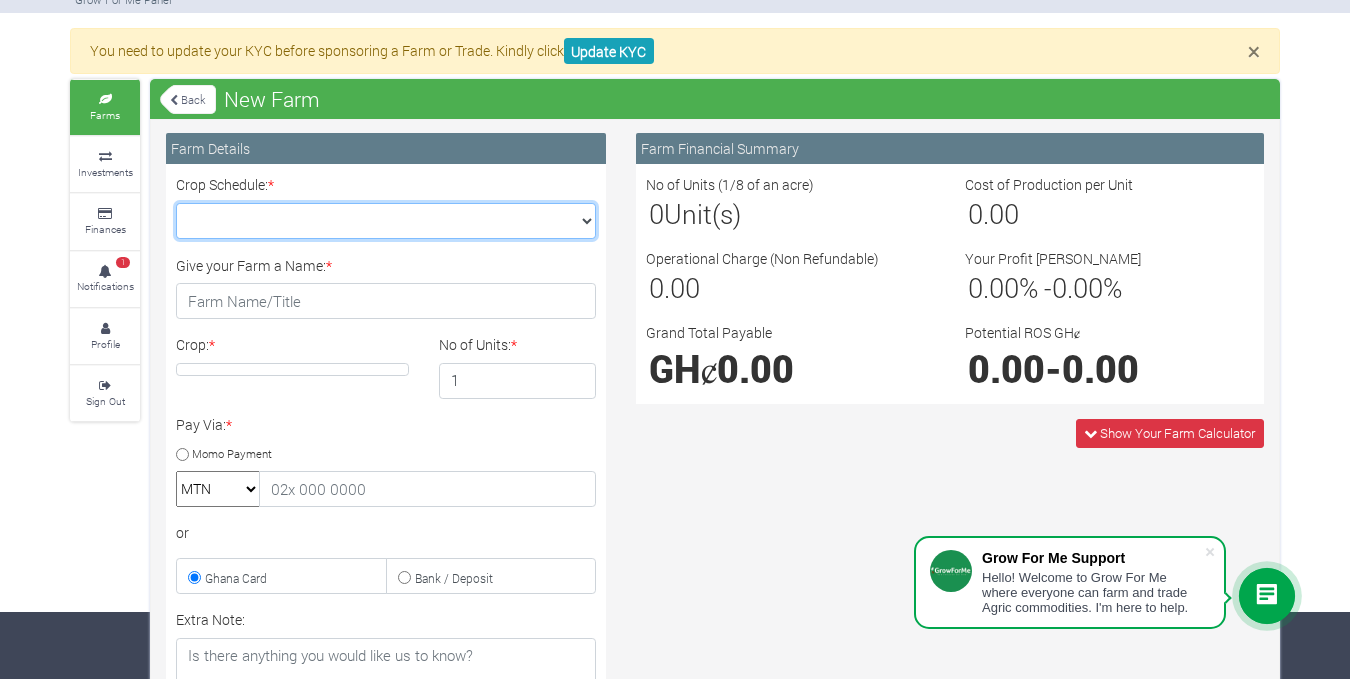 click on "Crop Schedule:  *" at bounding box center [386, 221] 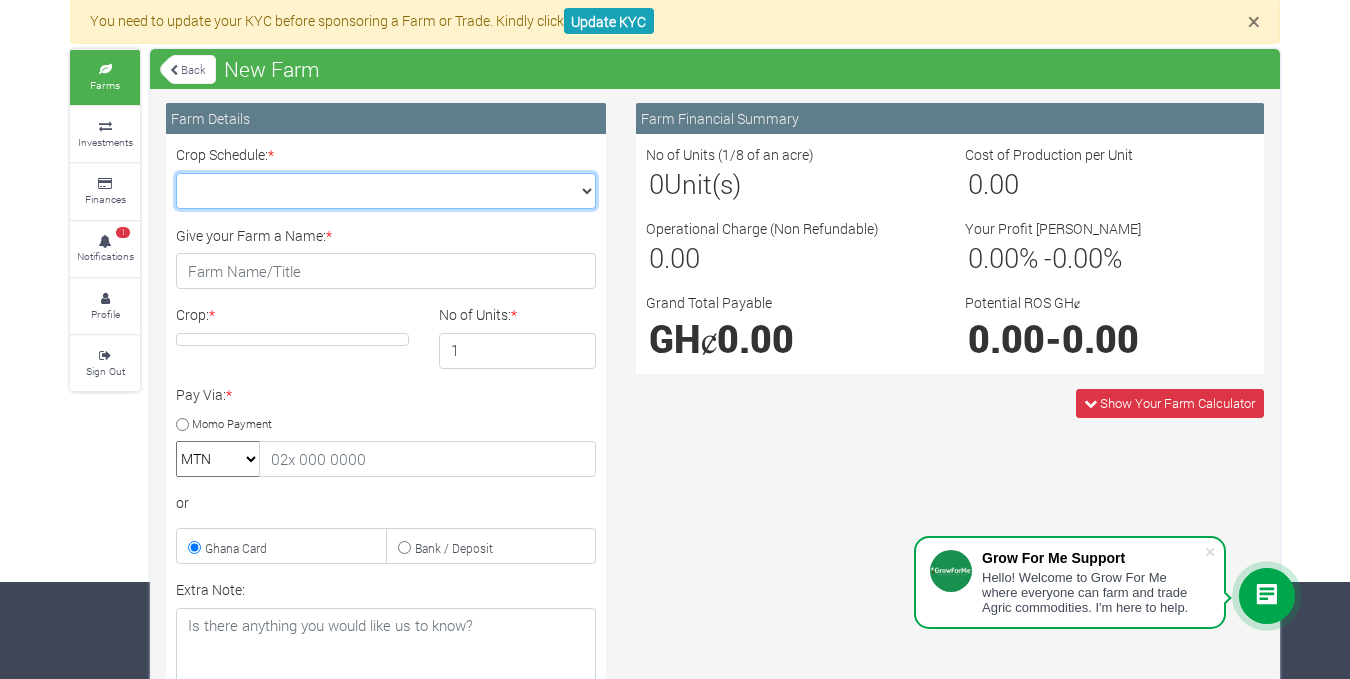 scroll, scrollTop: 96, scrollLeft: 0, axis: vertical 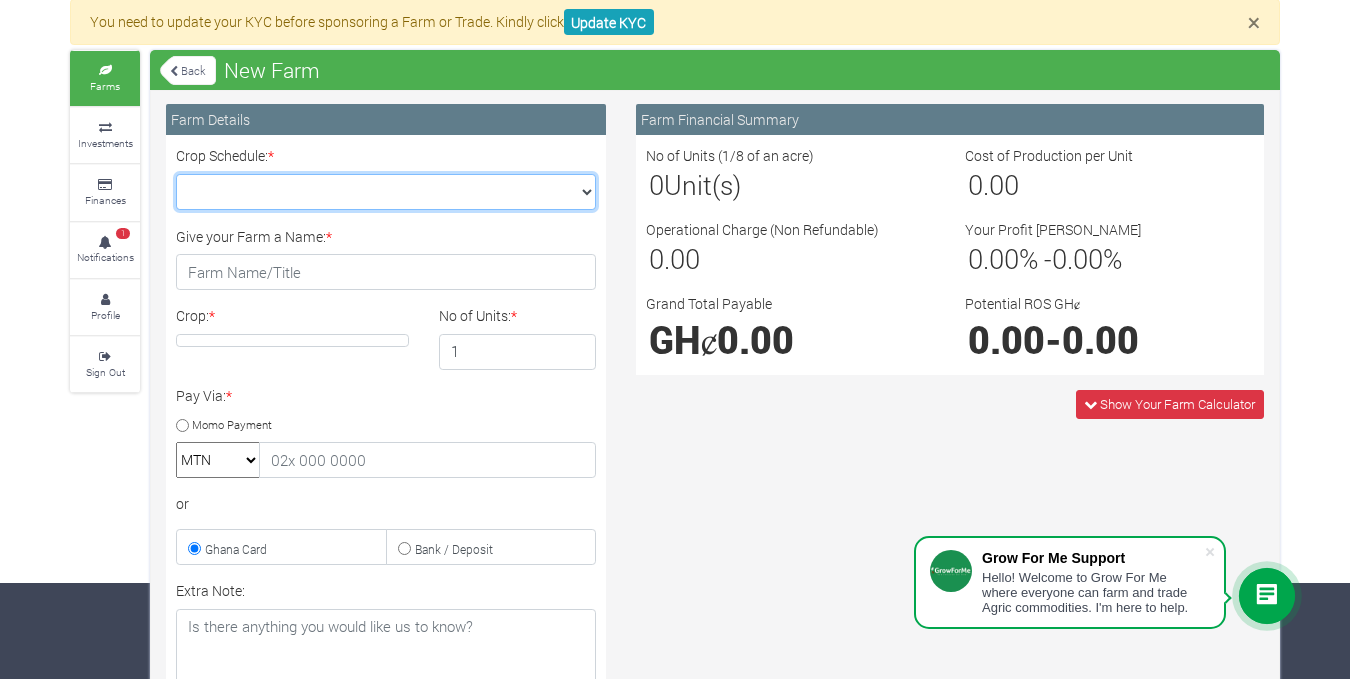 click on "Crop Schedule:  *" at bounding box center [386, 192] 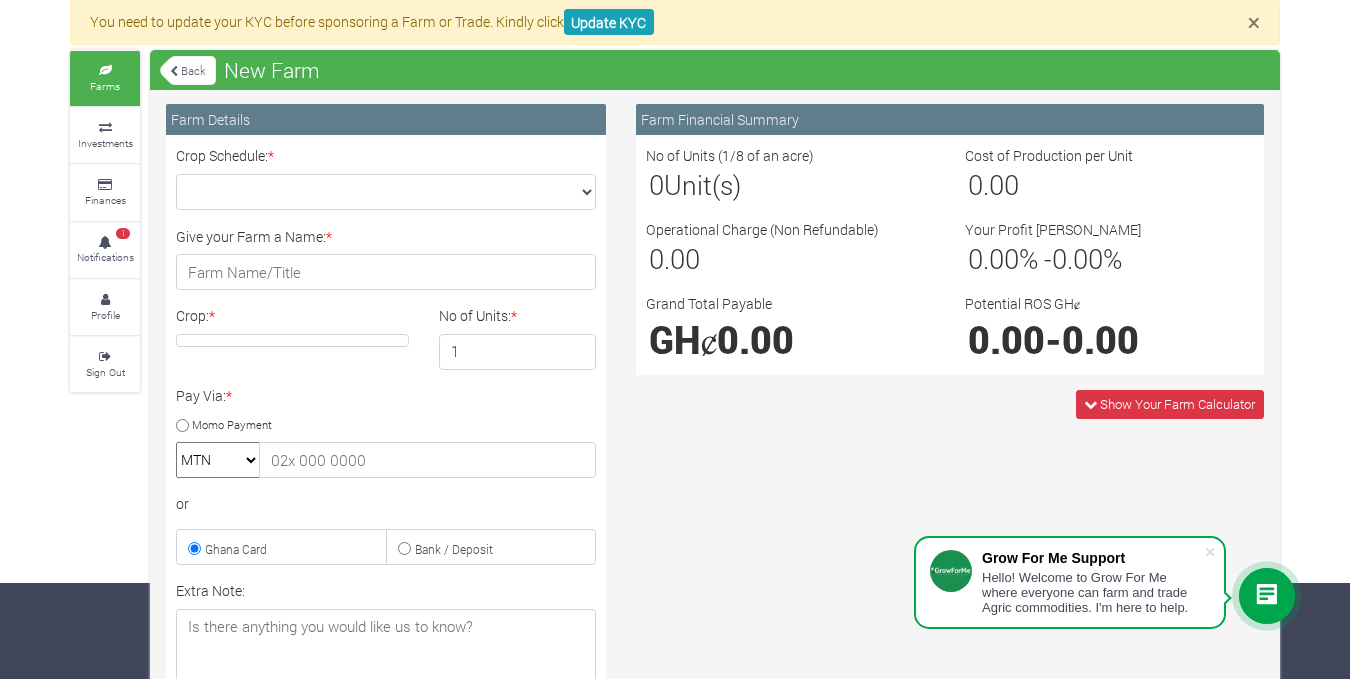 click on "Give your Farm a Name:  *" at bounding box center (386, 258) 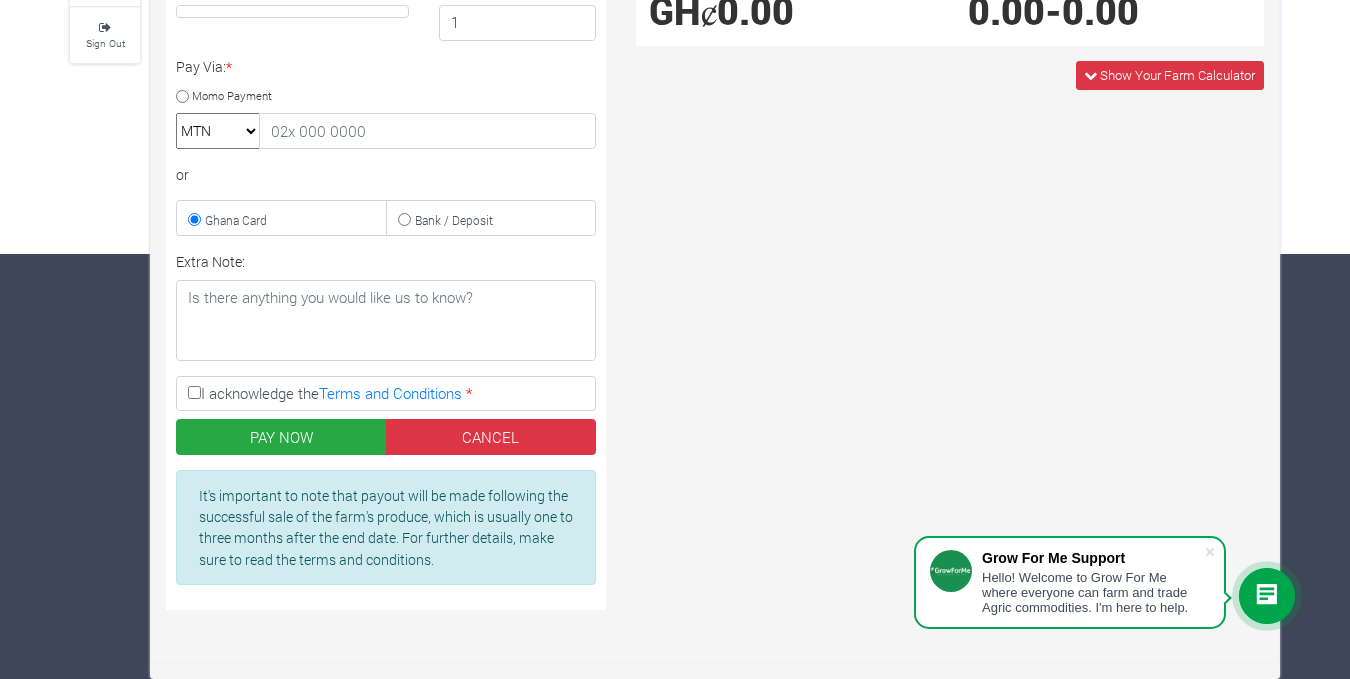 scroll, scrollTop: 0, scrollLeft: 0, axis: both 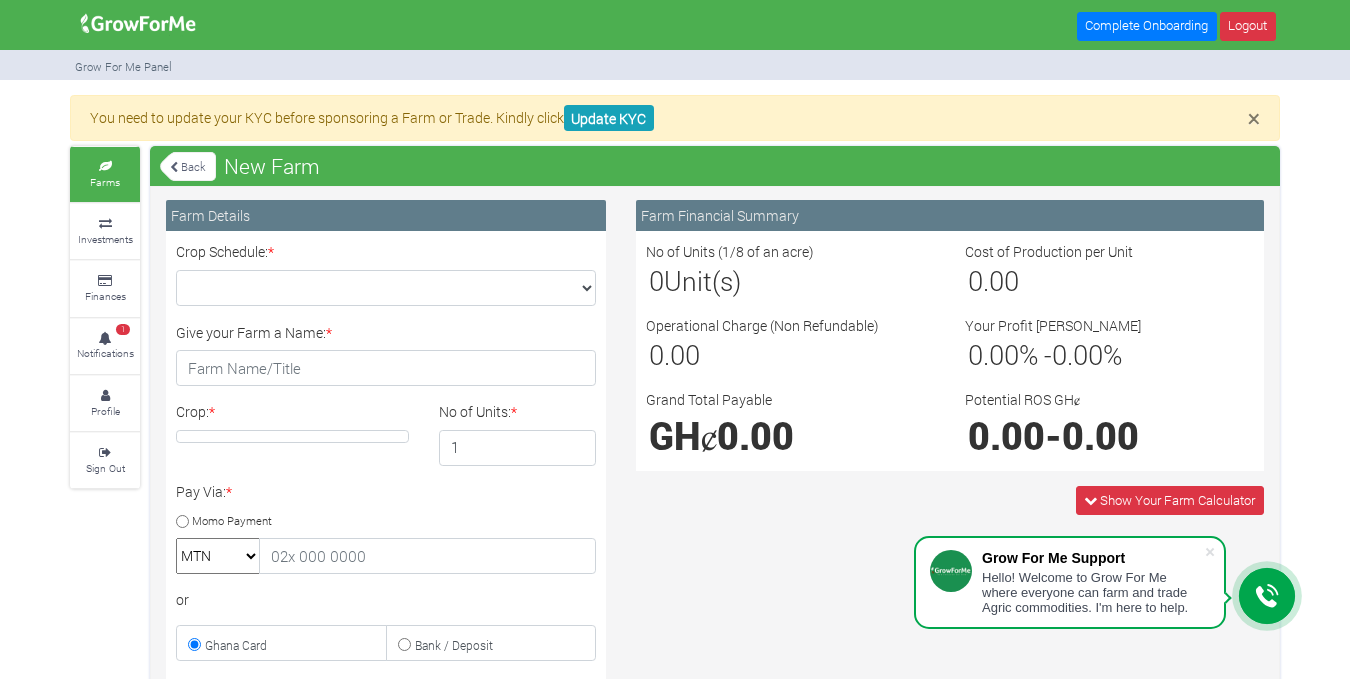 click at bounding box center [174, 167] 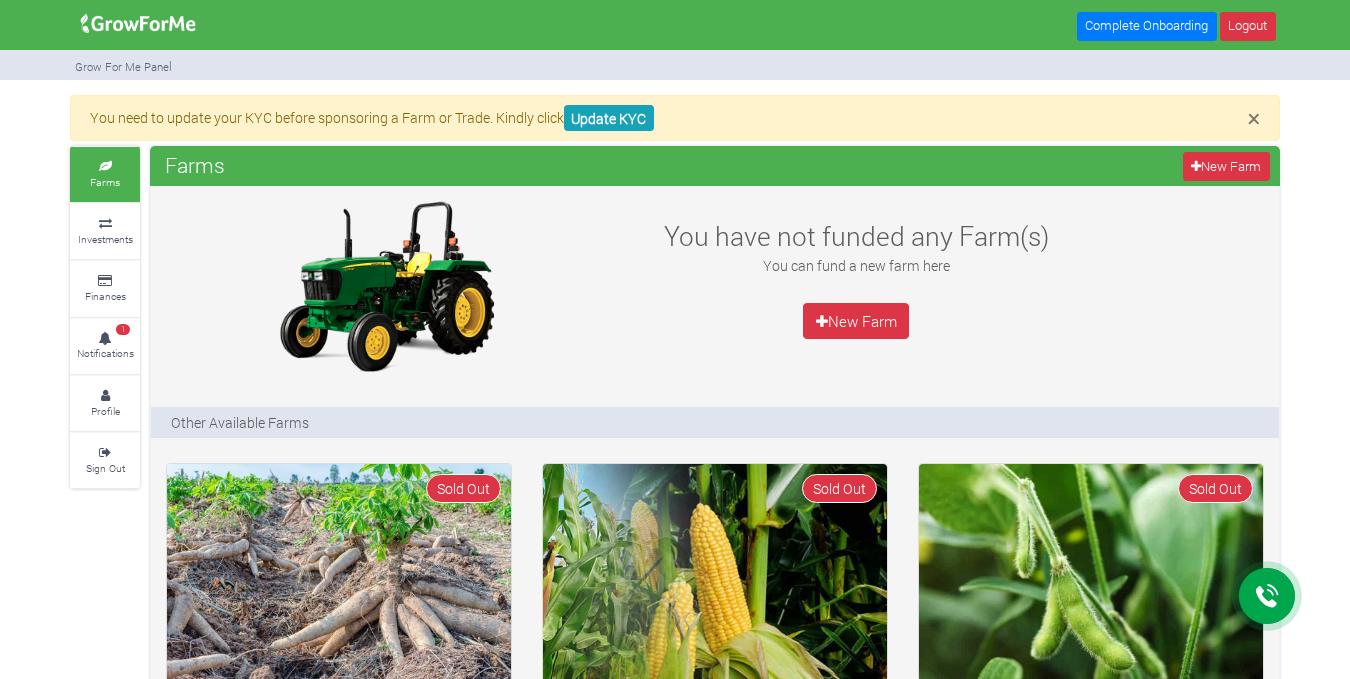 scroll, scrollTop: 73, scrollLeft: 0, axis: vertical 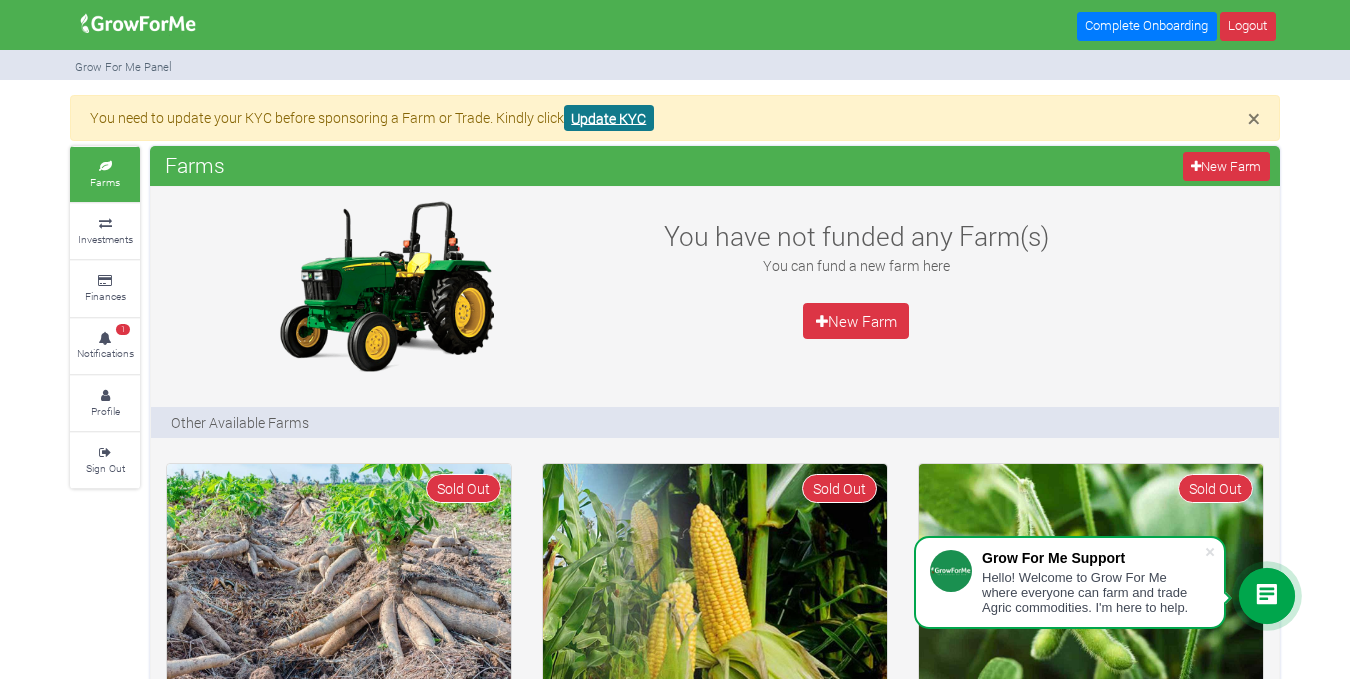 click on "Update KYC" at bounding box center [609, 118] 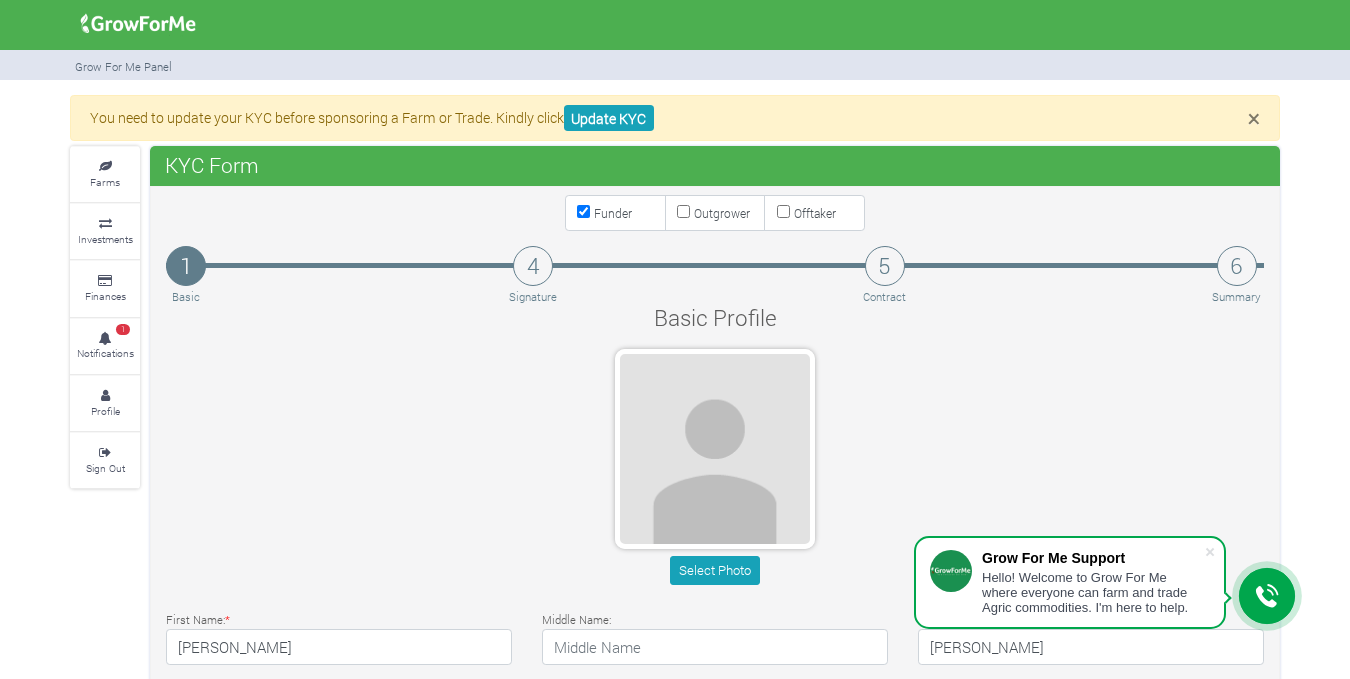 scroll, scrollTop: 155, scrollLeft: 0, axis: vertical 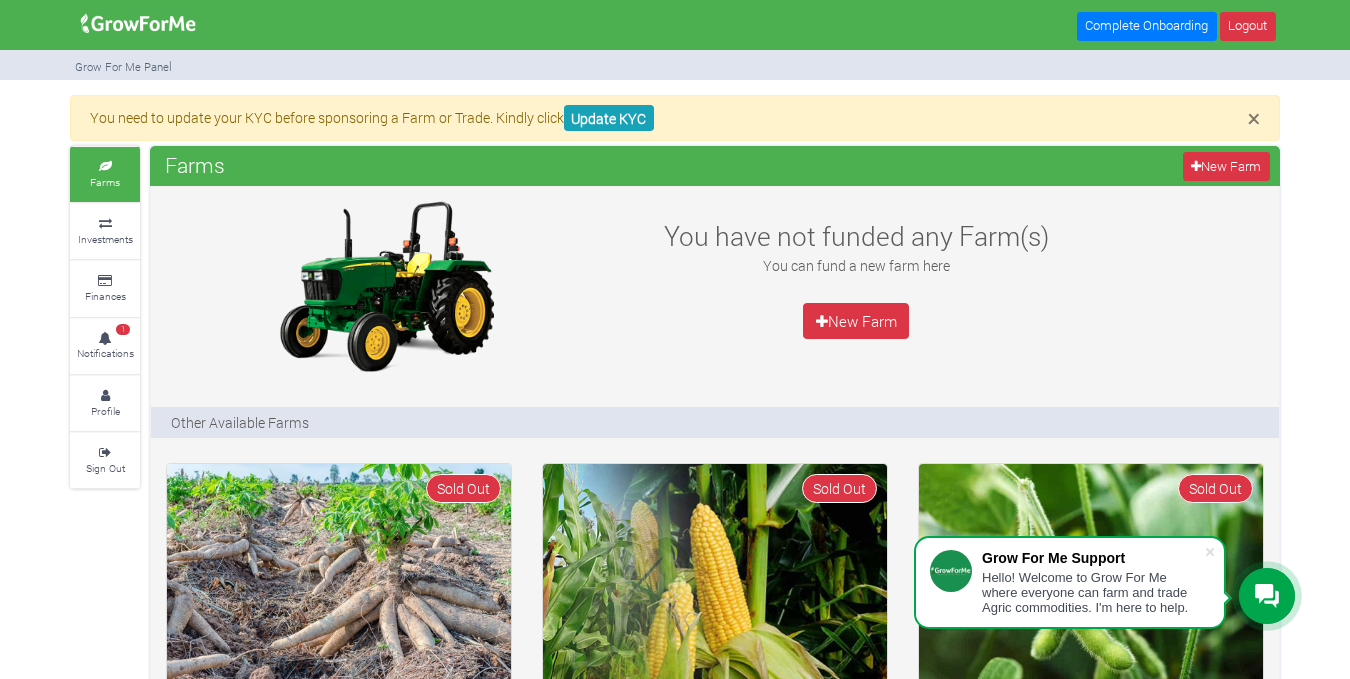 click on "Farms" at bounding box center (105, 182) 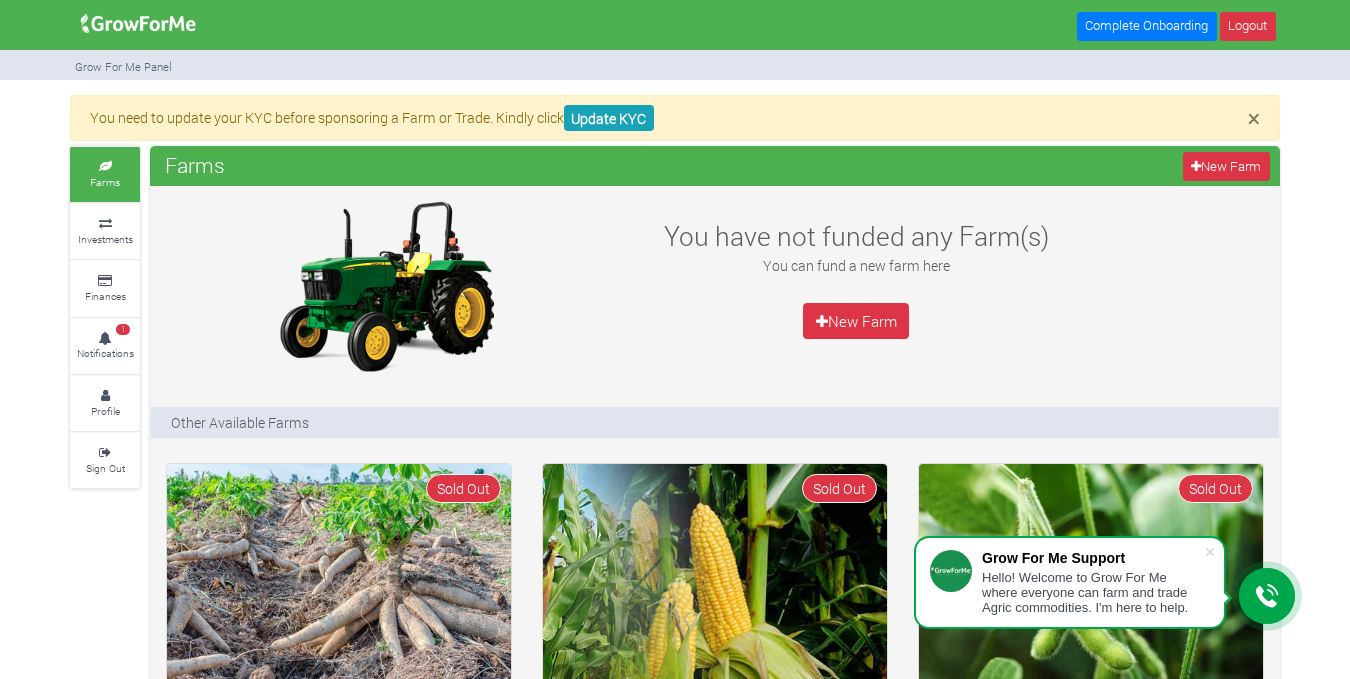 scroll, scrollTop: 0, scrollLeft: 0, axis: both 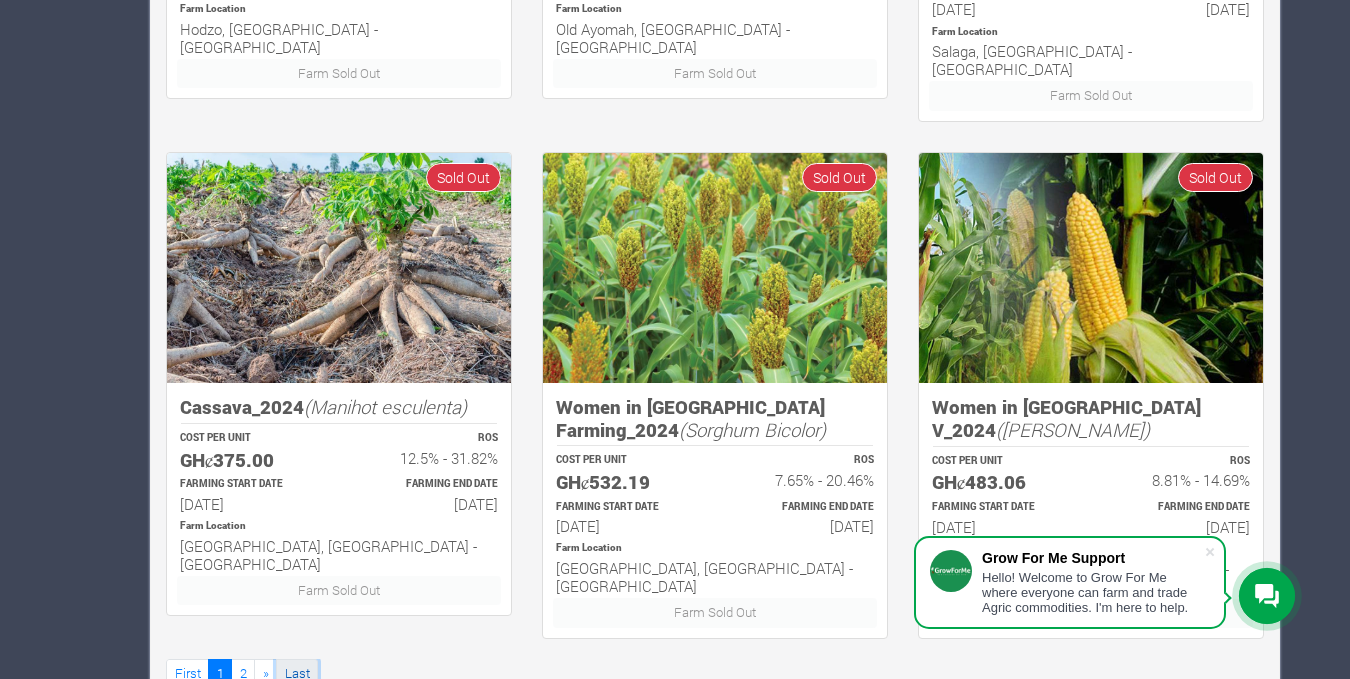 click on "Last" at bounding box center (297, 673) 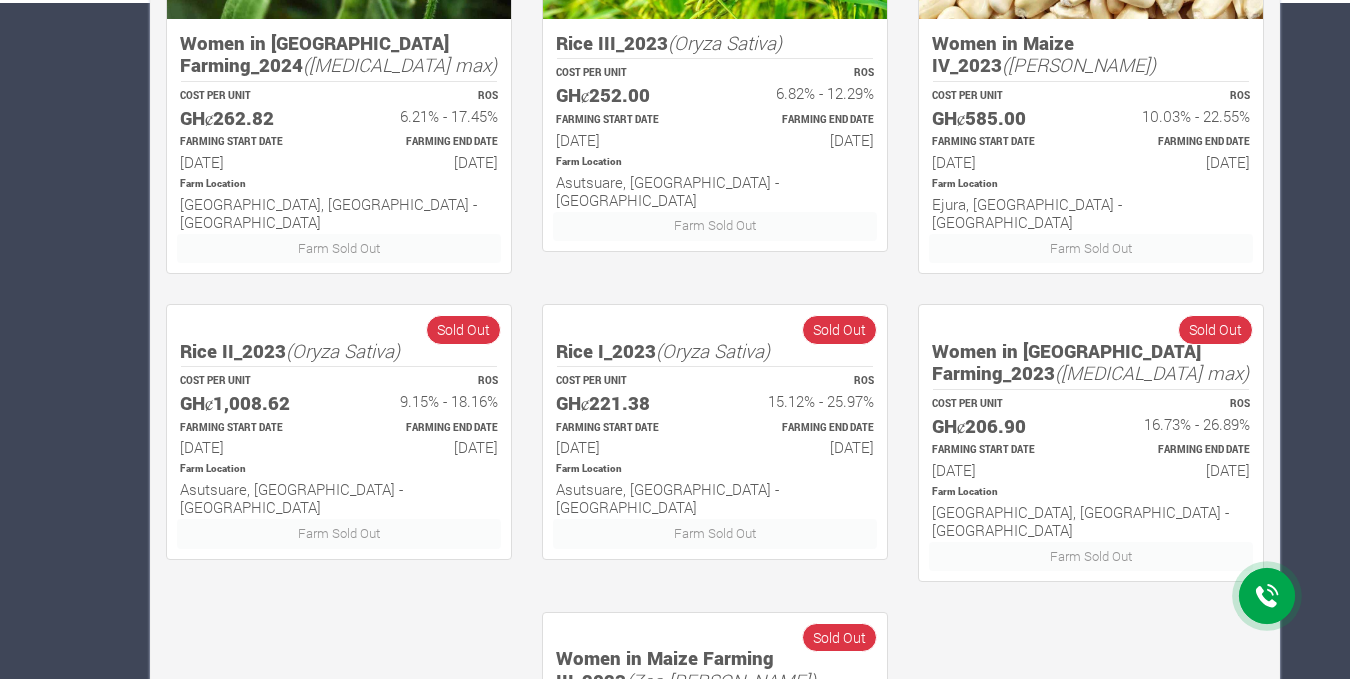 scroll, scrollTop: 0, scrollLeft: 0, axis: both 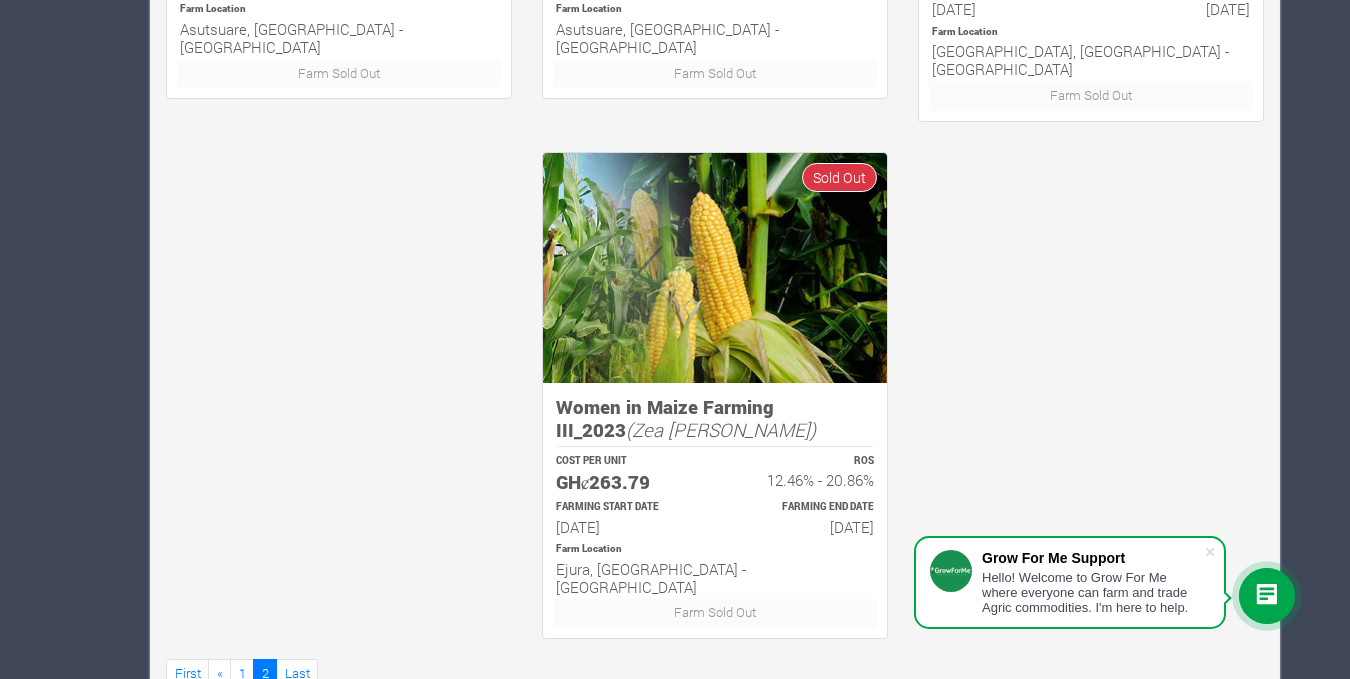 click at bounding box center [715, 268] 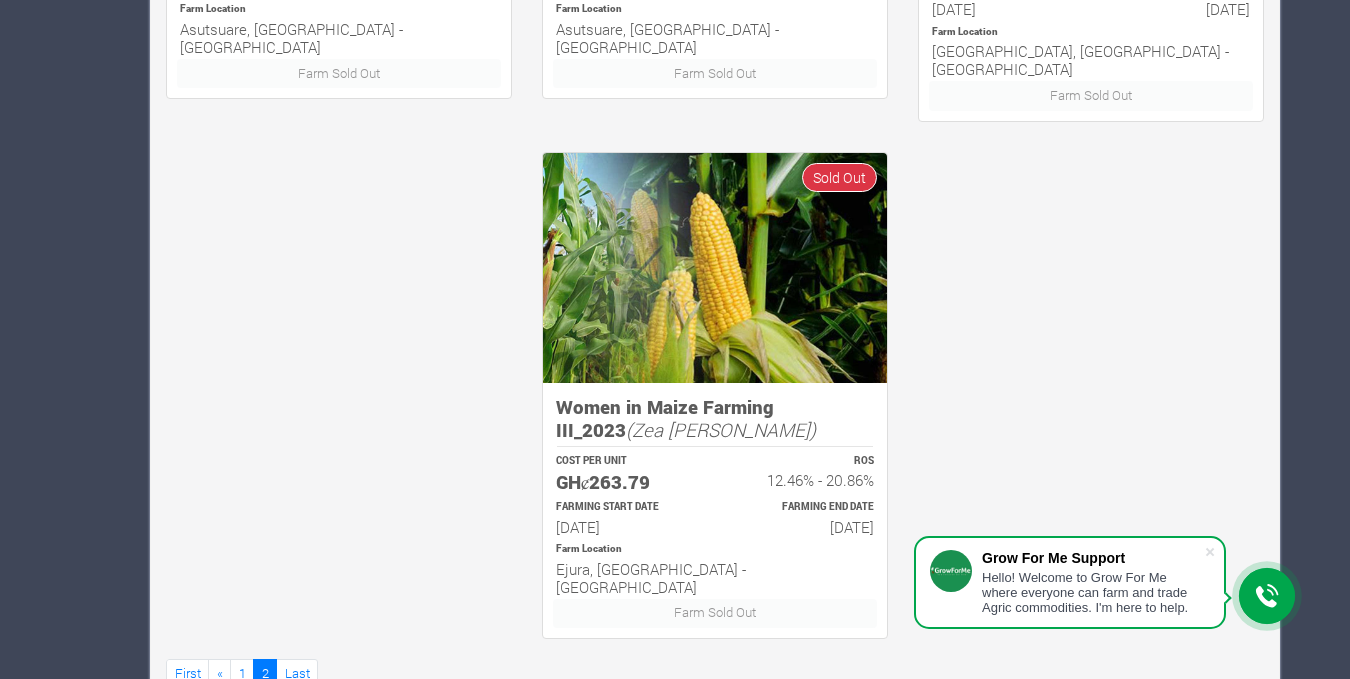 click at bounding box center (715, 268) 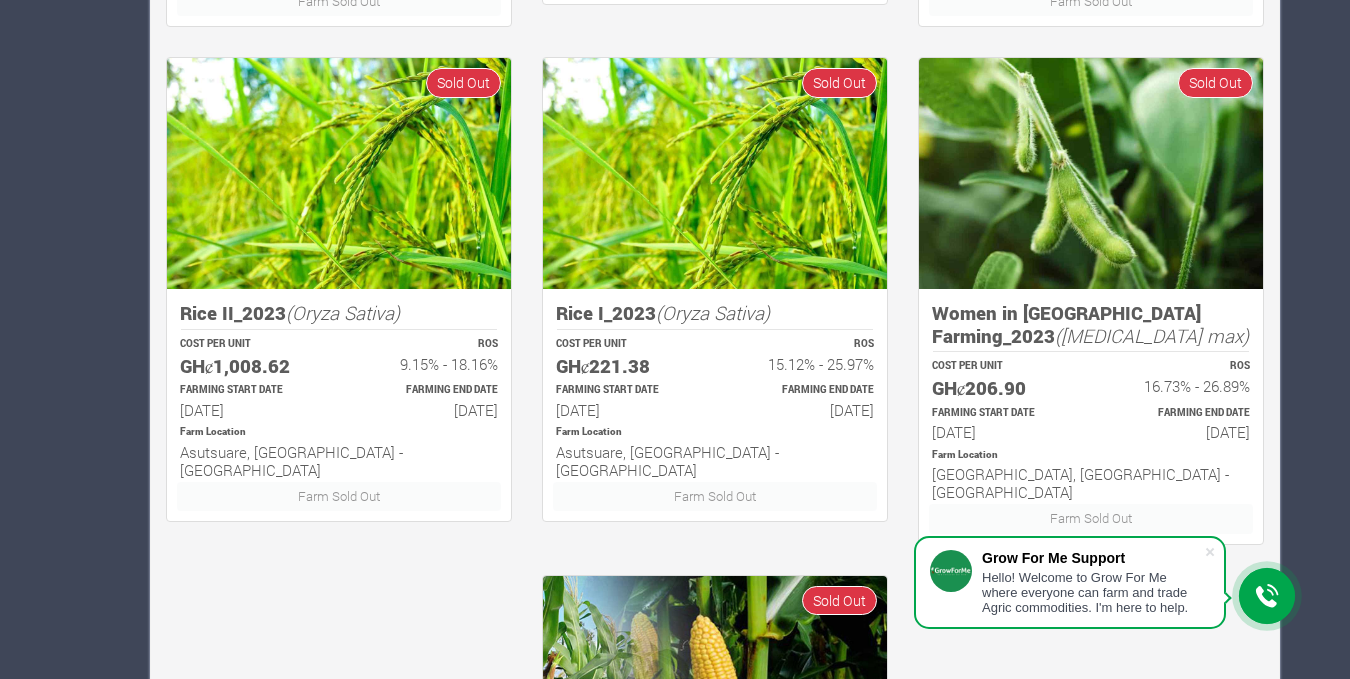 scroll, scrollTop: 886, scrollLeft: 0, axis: vertical 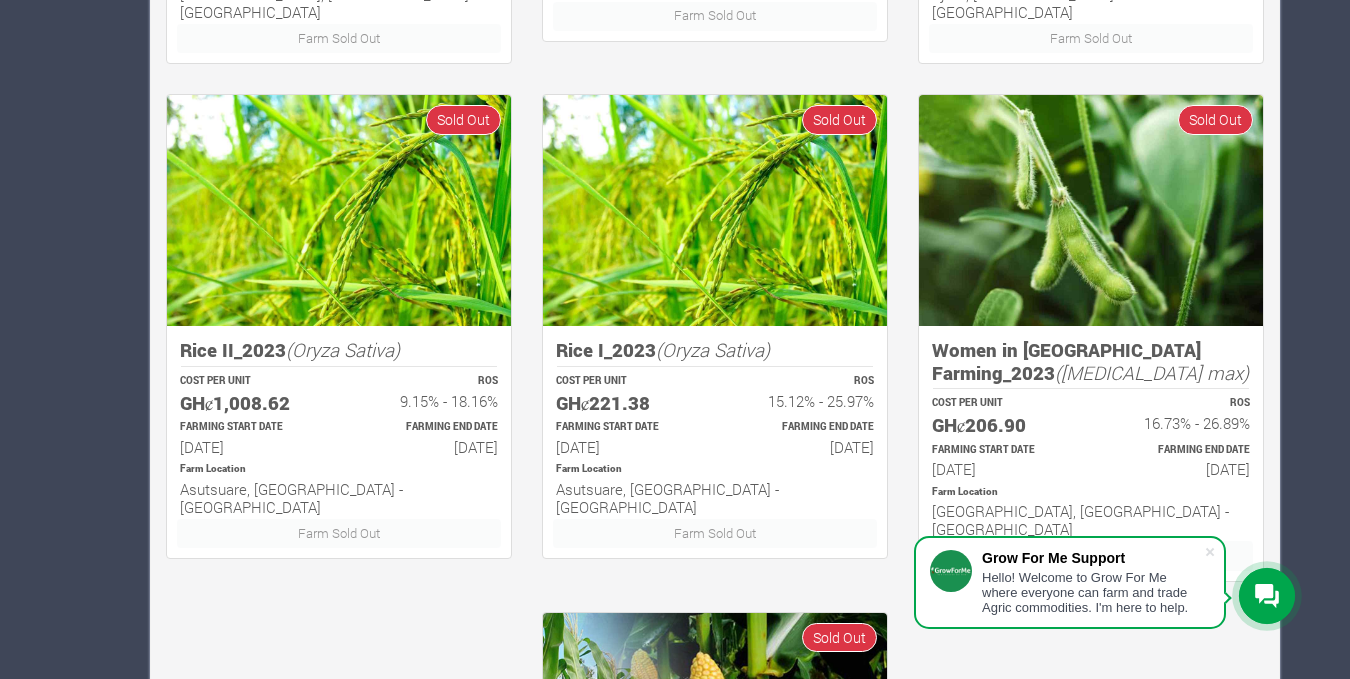 click at bounding box center [715, 210] 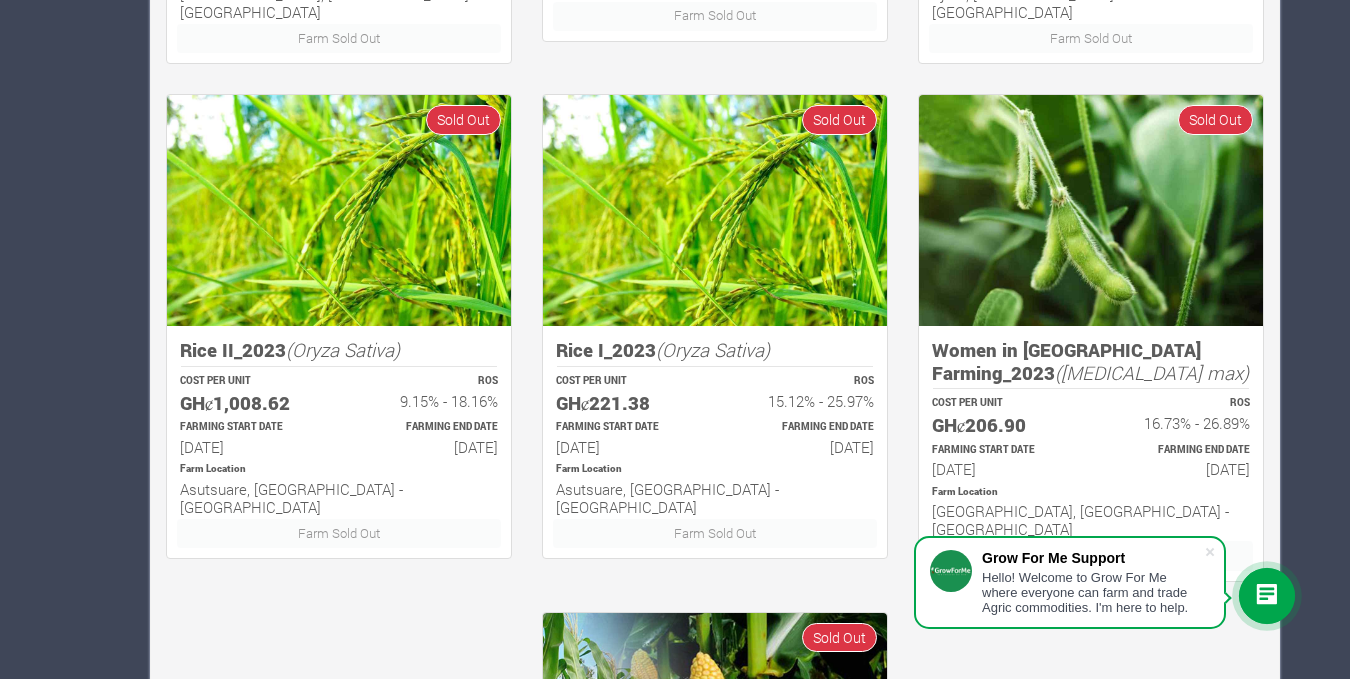 click at bounding box center (715, 210) 